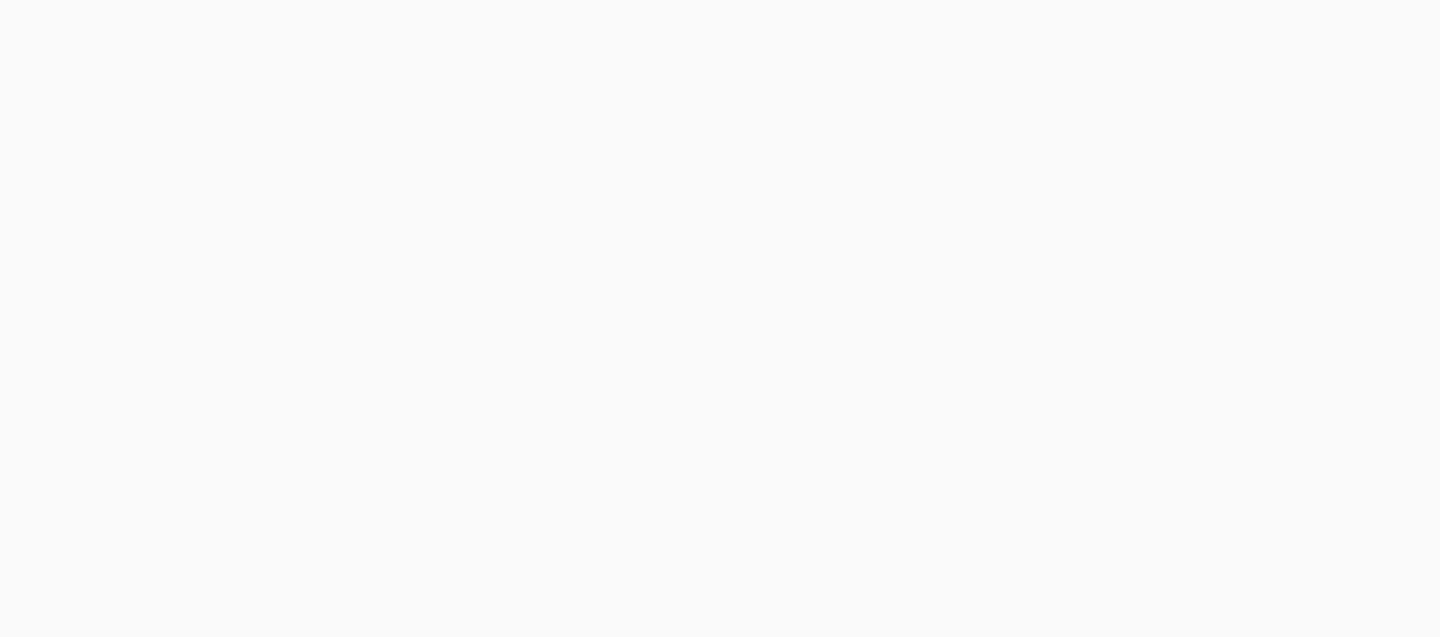 scroll, scrollTop: 0, scrollLeft: 0, axis: both 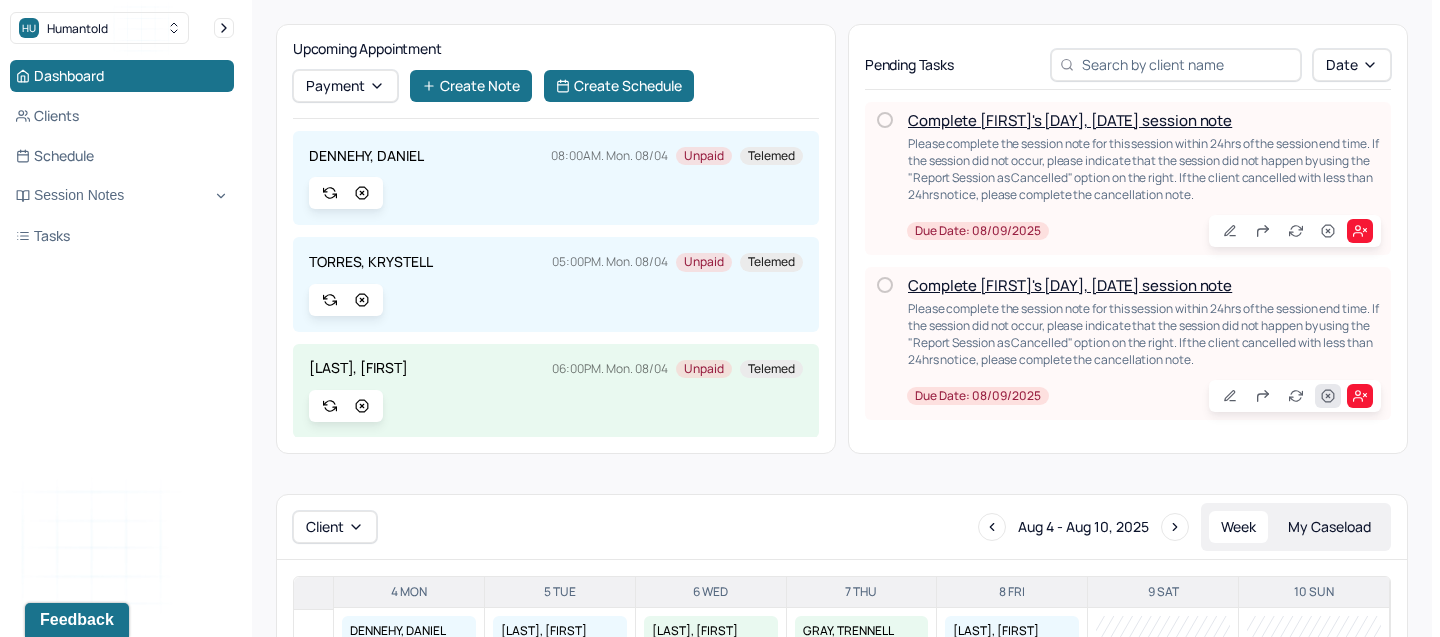 click at bounding box center [1328, 396] 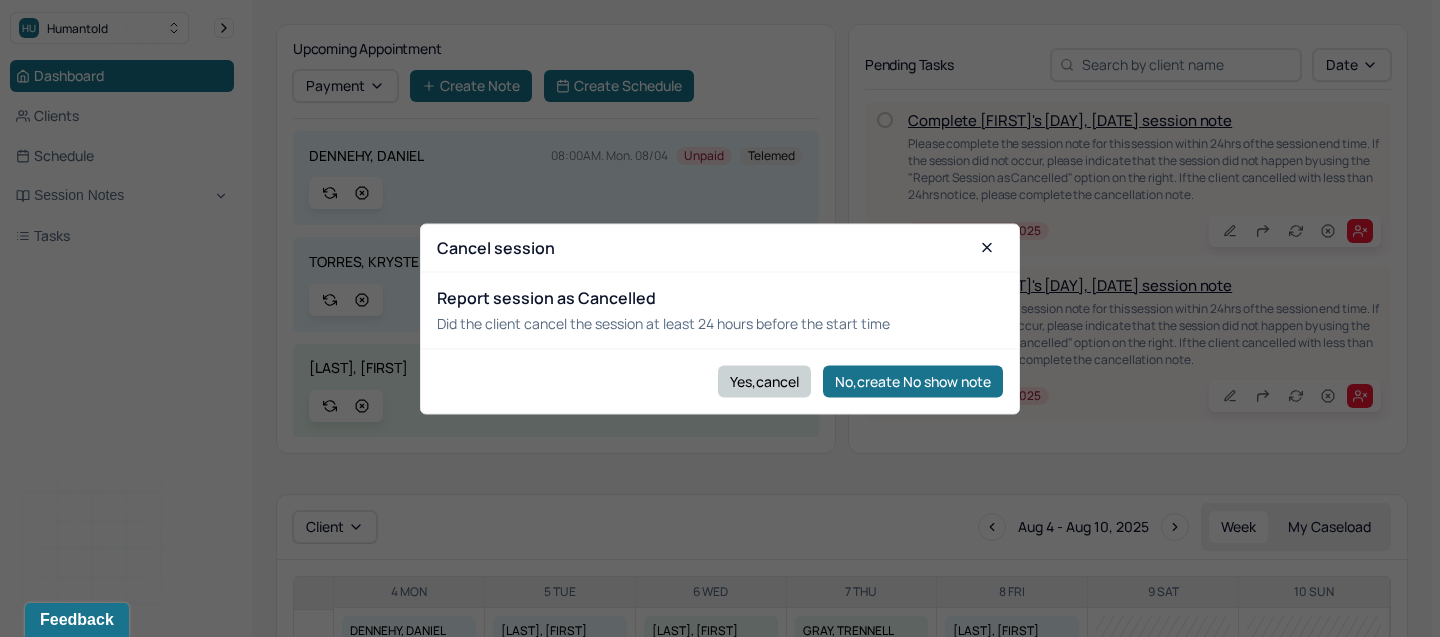 click on "Yes,cancel" at bounding box center (764, 381) 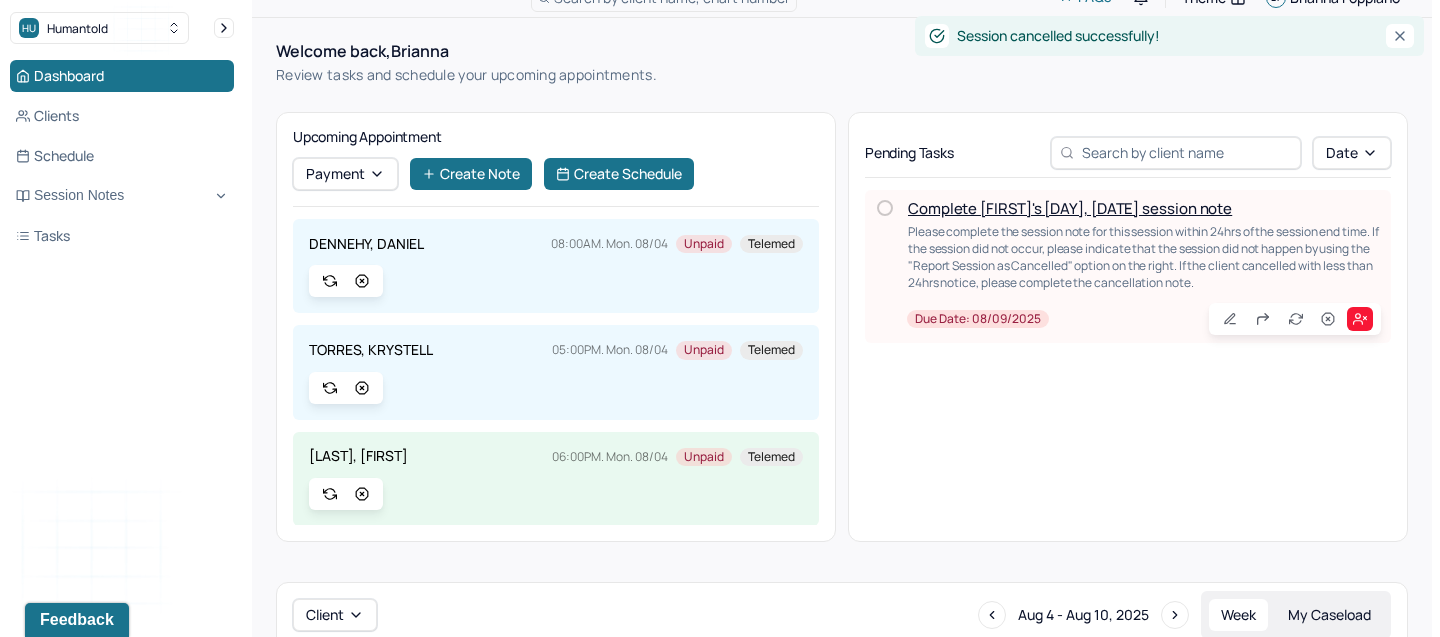 scroll, scrollTop: 0, scrollLeft: 0, axis: both 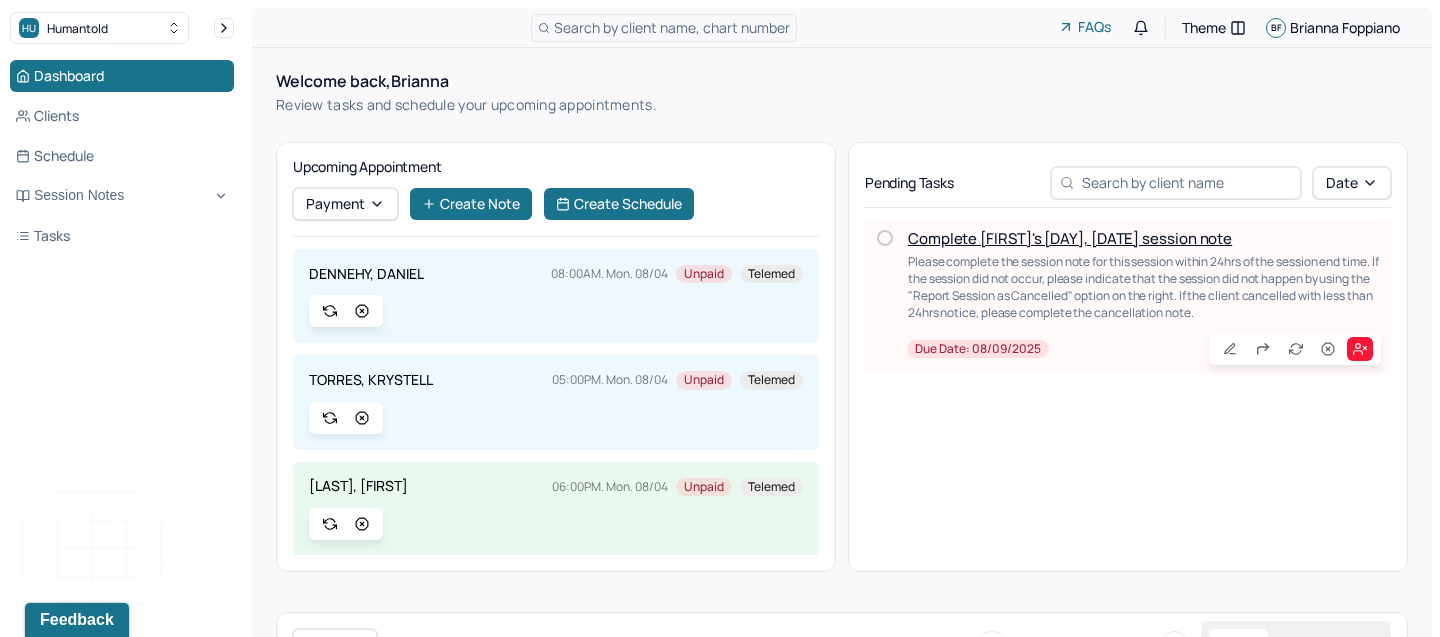 click on "Complete Anthony's Fri, 08/08 session note Please complete the session note for this session within 24hrs of the session end time. If the session did not occur, please indicate that the session did not happen by using the "Report Session as Cancelled" option on the right. If the client cancelled with less than 24hrs notice, please complete the cancellation note. Due date: 08/09/2025" at bounding box center [1144, 296] 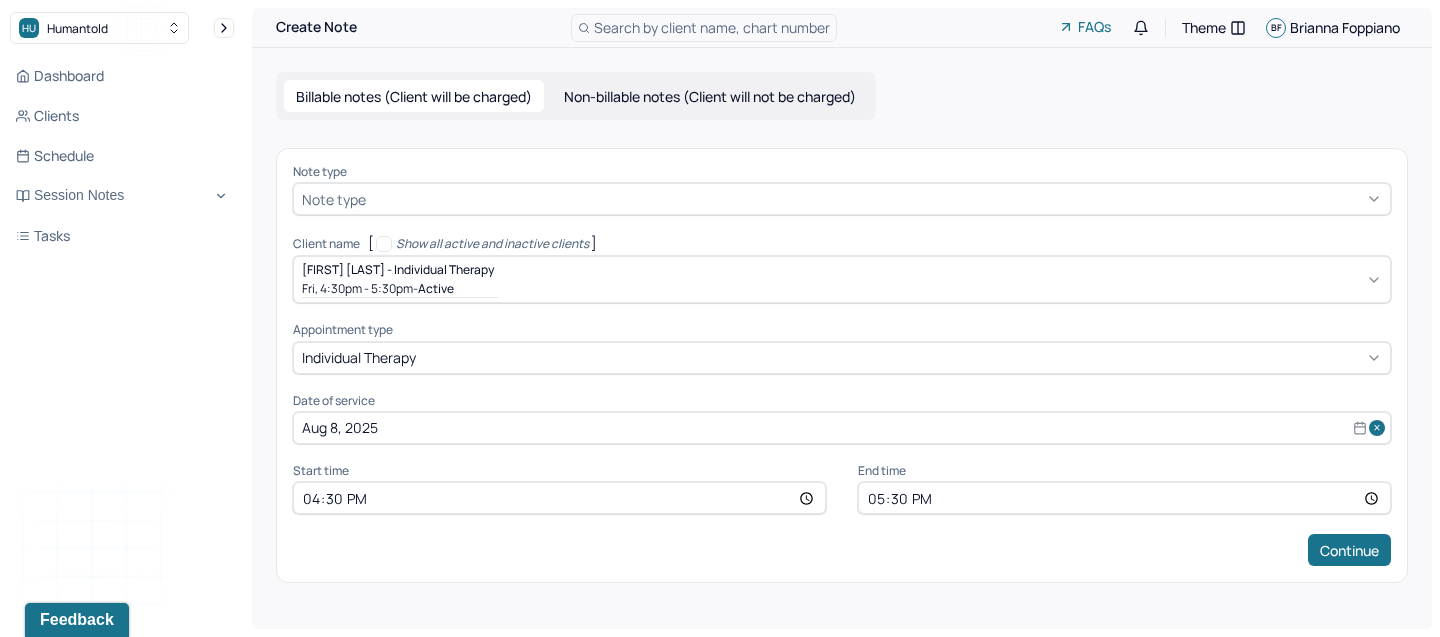 click at bounding box center (876, 199) 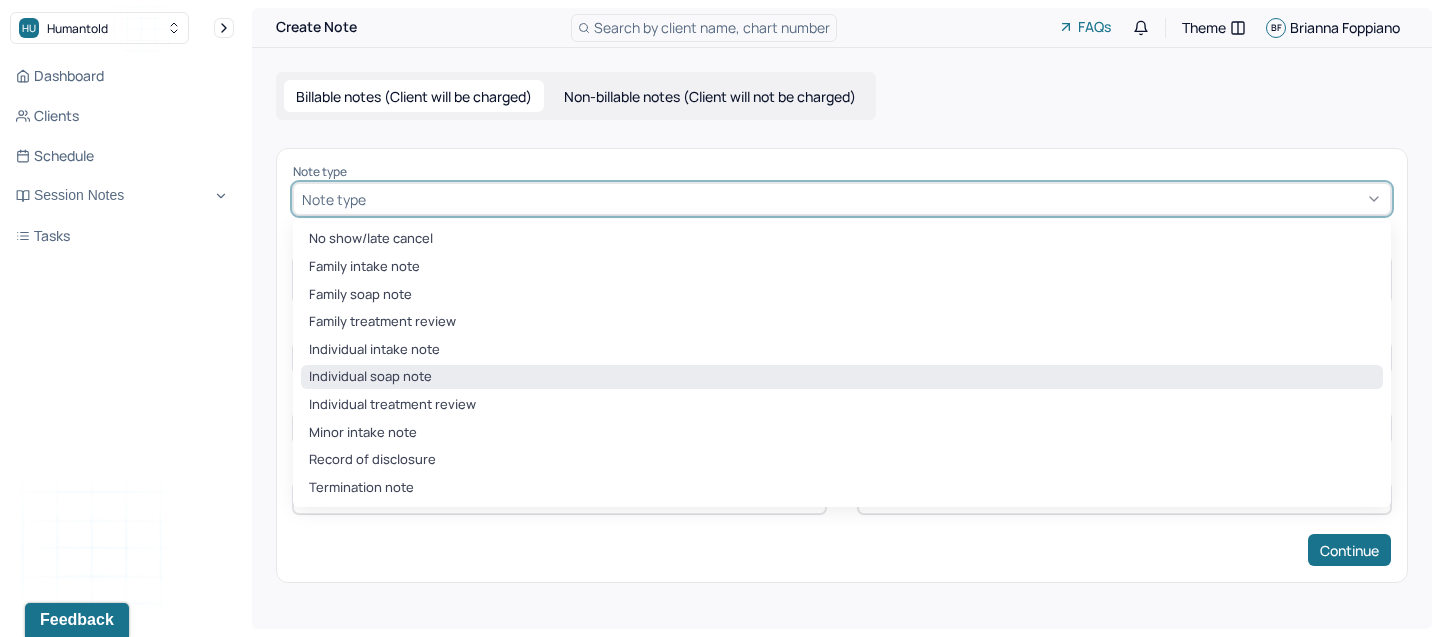 click on "Individual soap note" at bounding box center (842, 377) 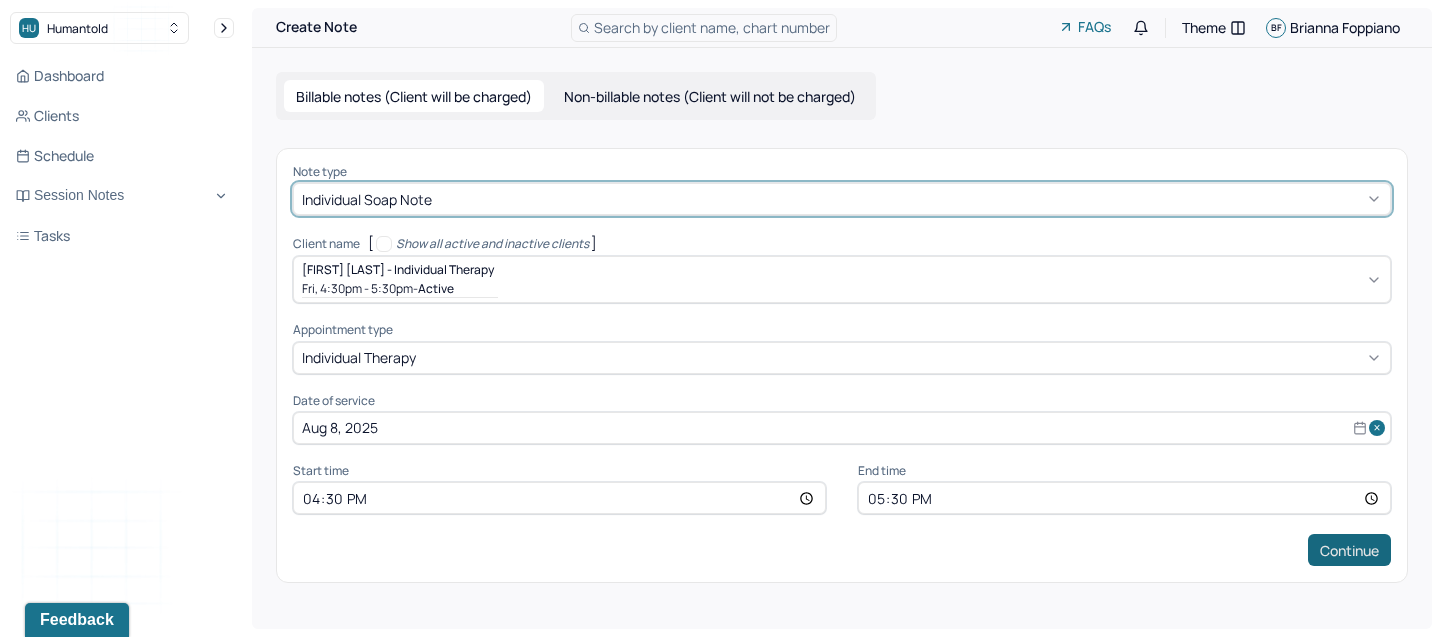 click on "Continue" at bounding box center (1349, 550) 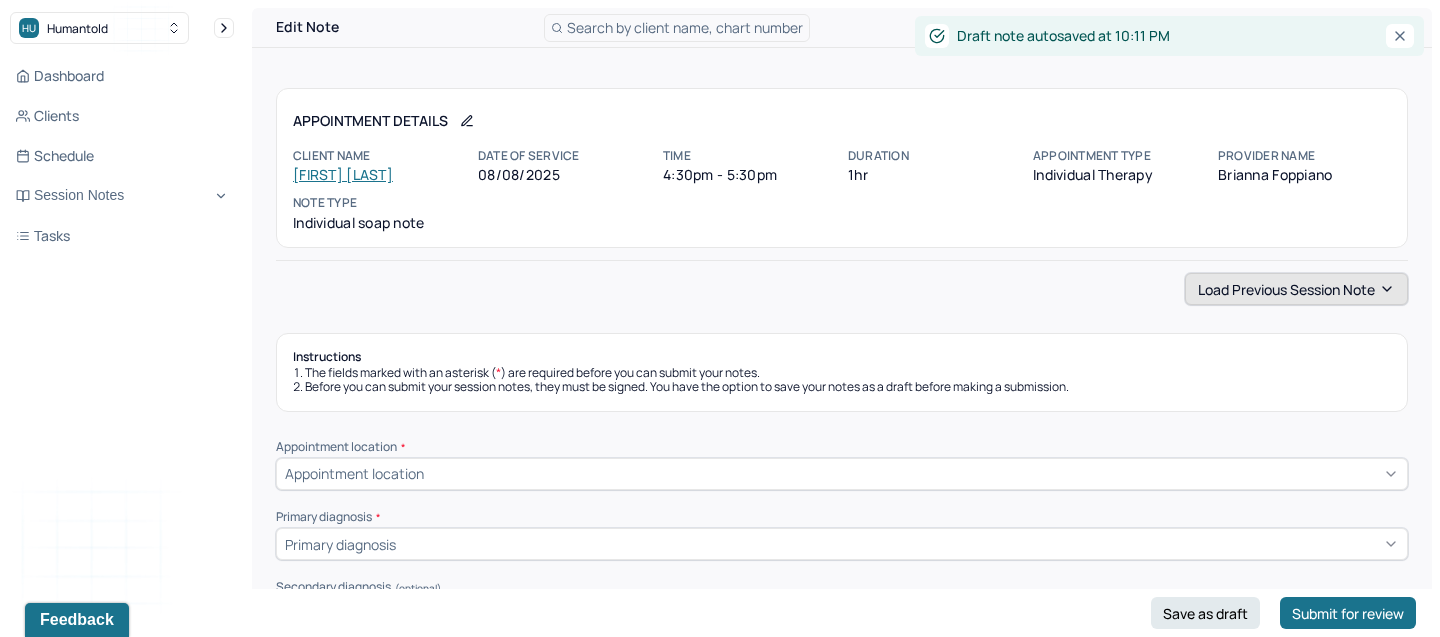 click on "Load previous session note" at bounding box center [1296, 289] 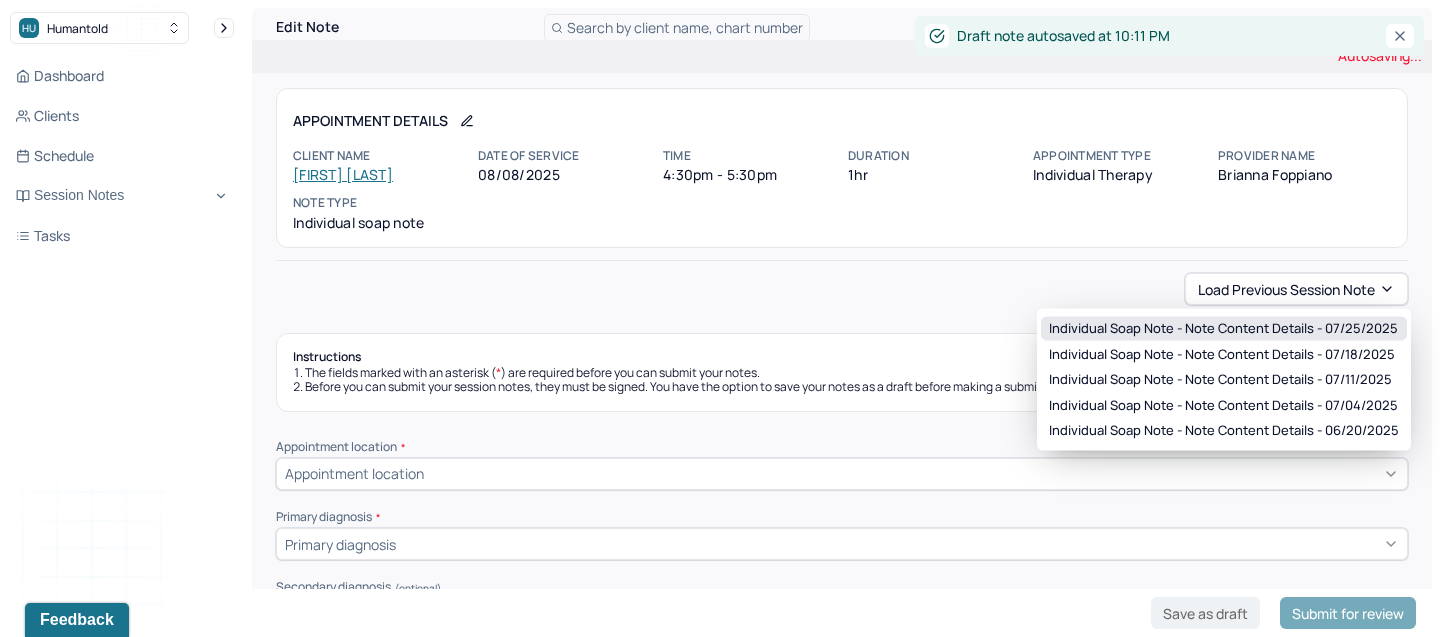 click on "Individual soap note   - Note content Details -   07/25/2025" at bounding box center (1223, 329) 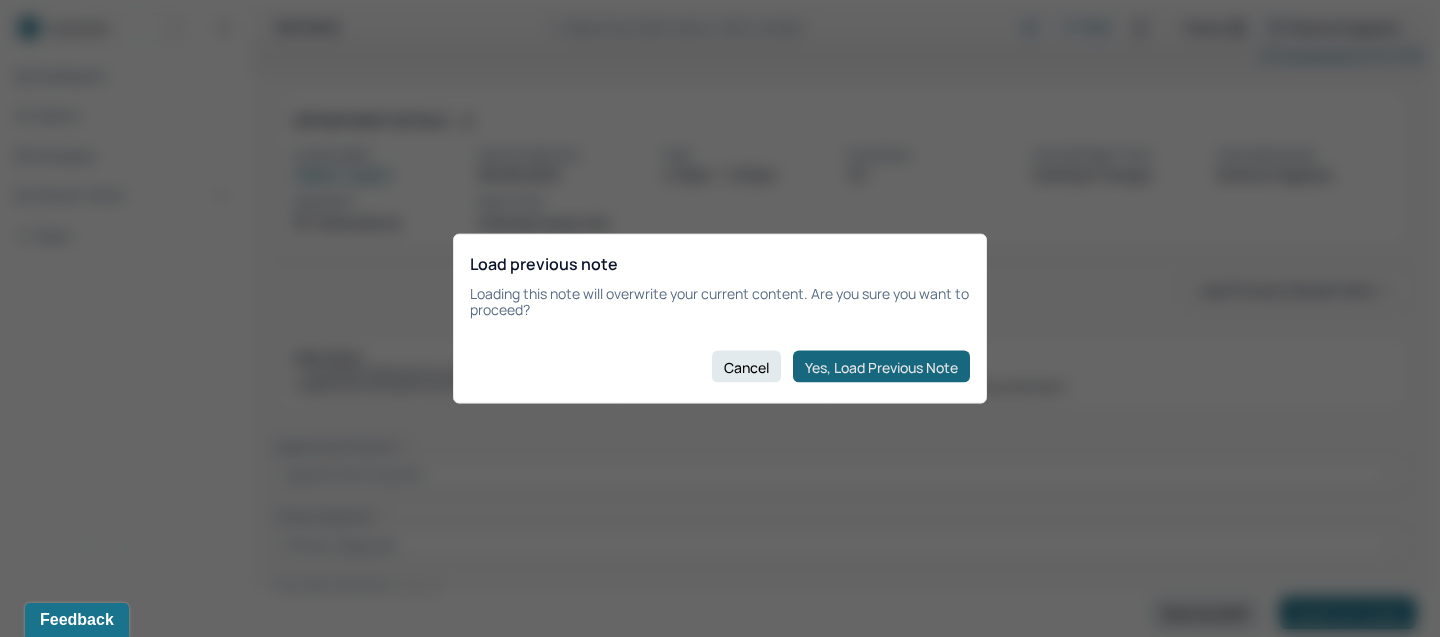 click on "Yes, Load Previous Note" at bounding box center (881, 367) 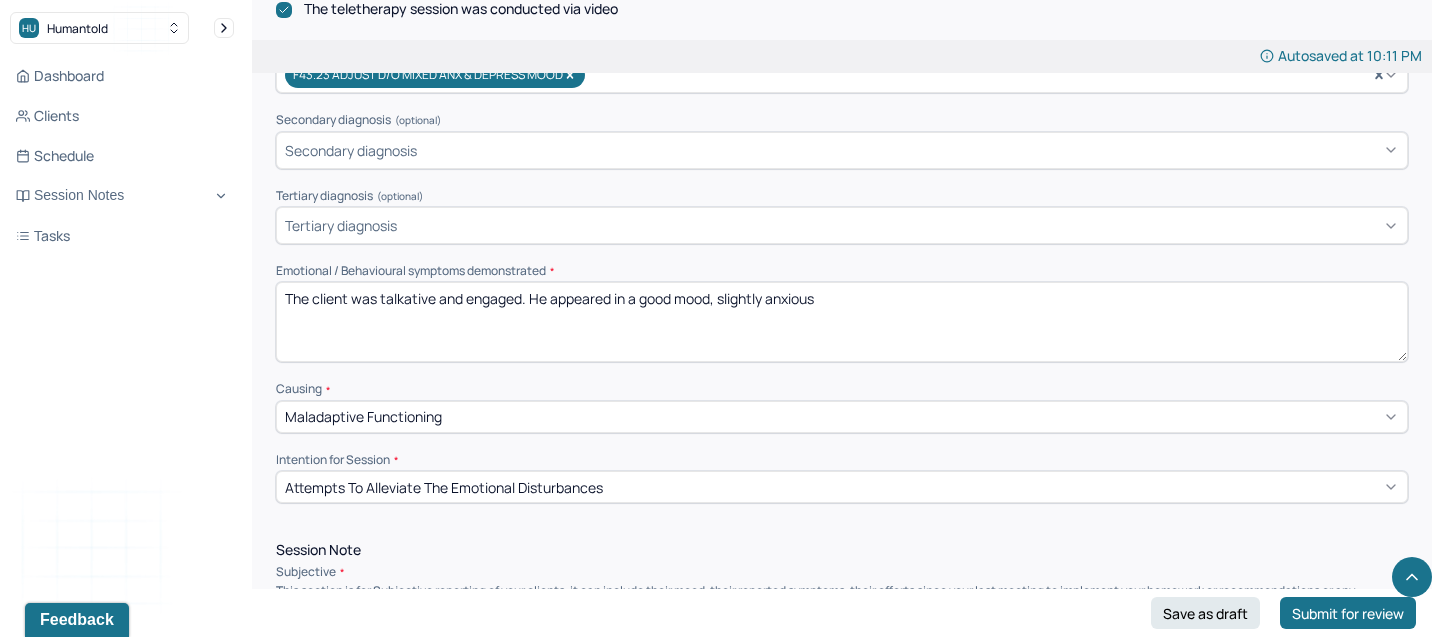 scroll, scrollTop: 686, scrollLeft: 0, axis: vertical 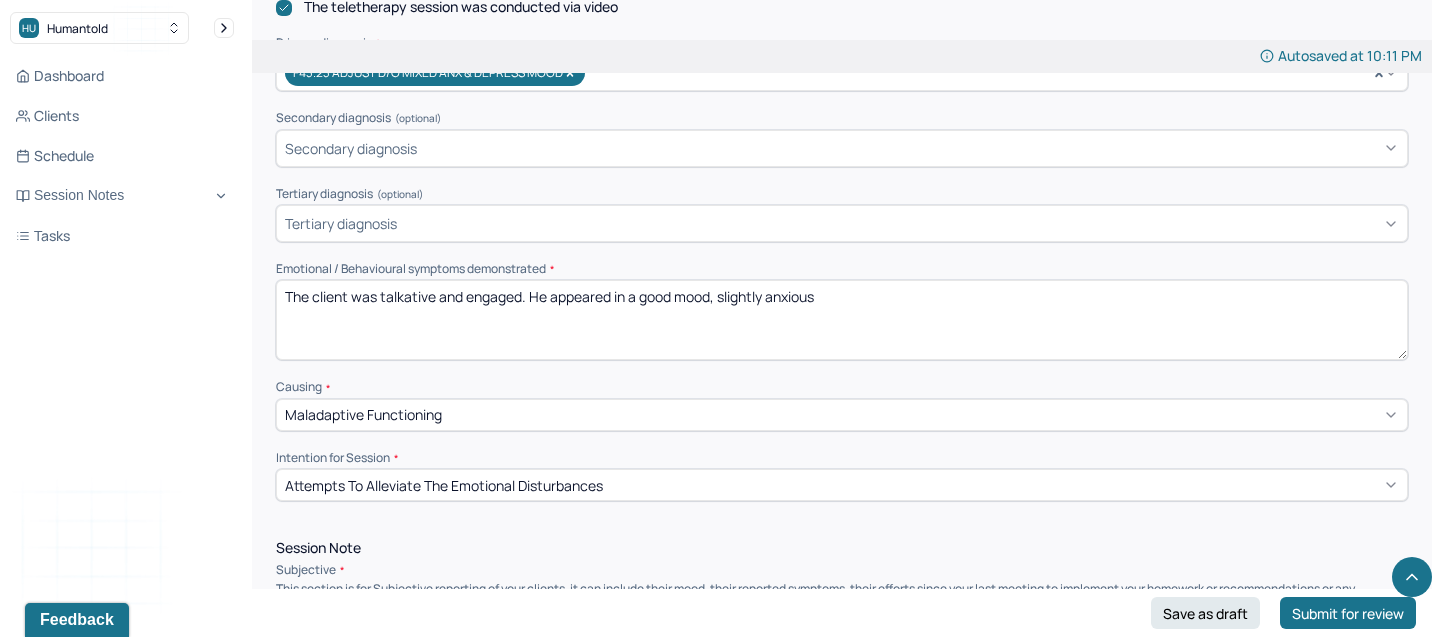 click on "The client was talkative and engaged. He appeared in a good mood, slightly anxious" at bounding box center (842, 320) 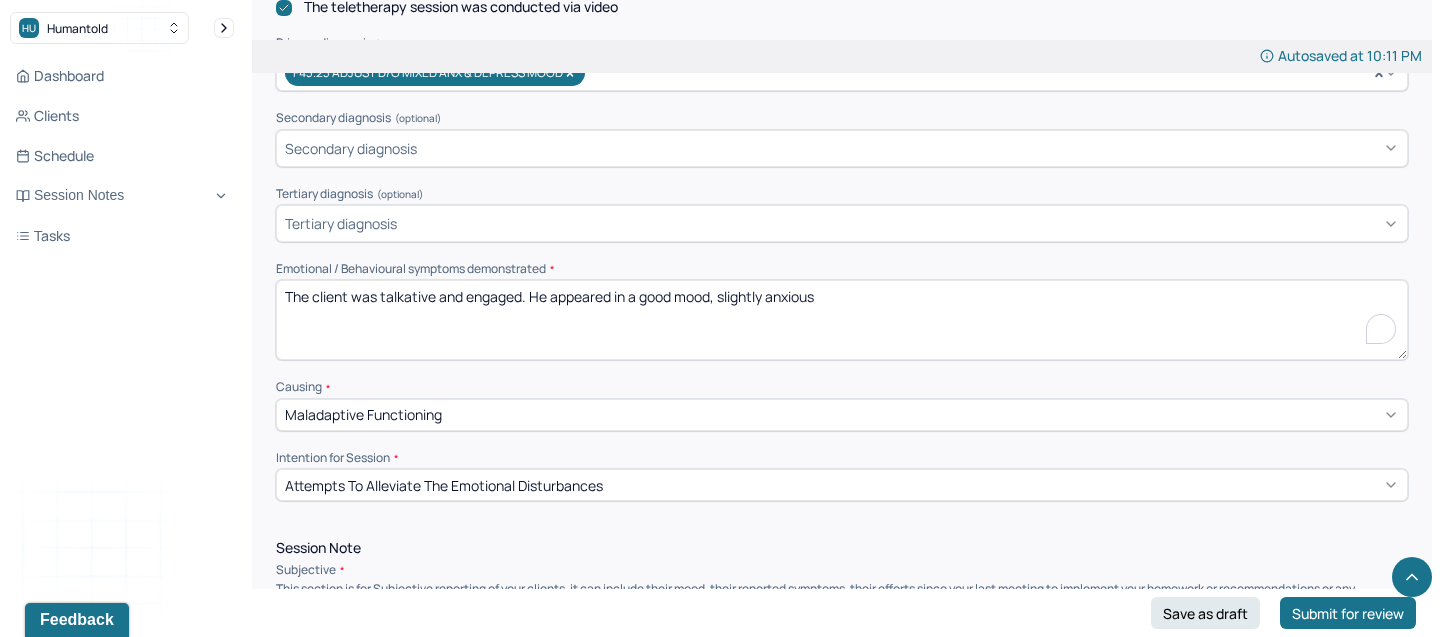click on "The client was talkative and engaged. He appeared in a good mood, slightly anxious" at bounding box center [842, 320] 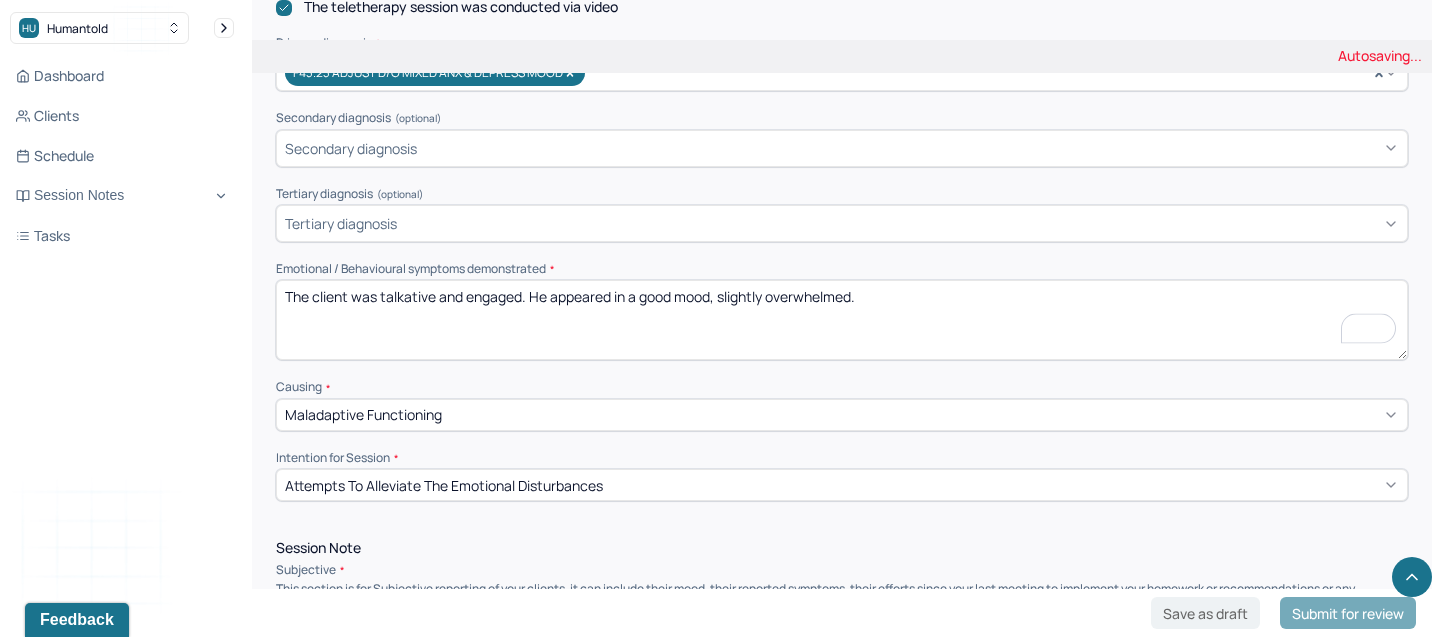 type on "The client was talkative and engaged. He appeared in a good mood, slightly overwhelmed." 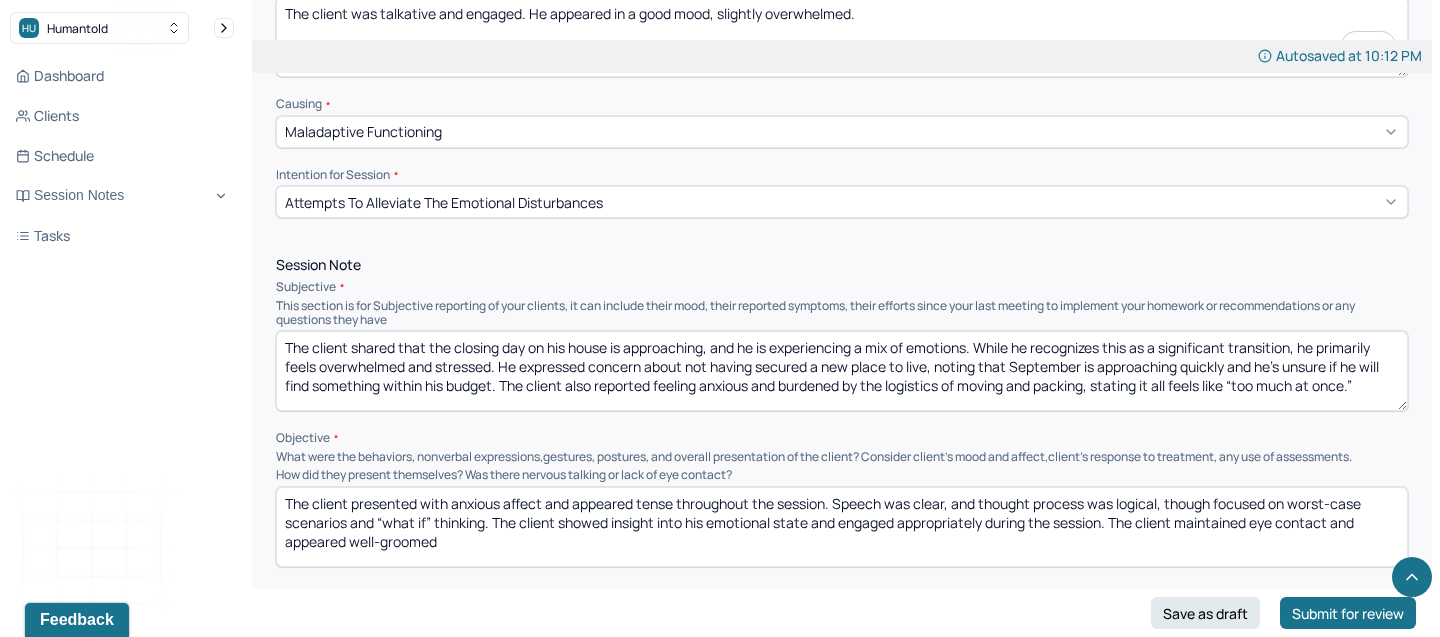 scroll, scrollTop: 980, scrollLeft: 0, axis: vertical 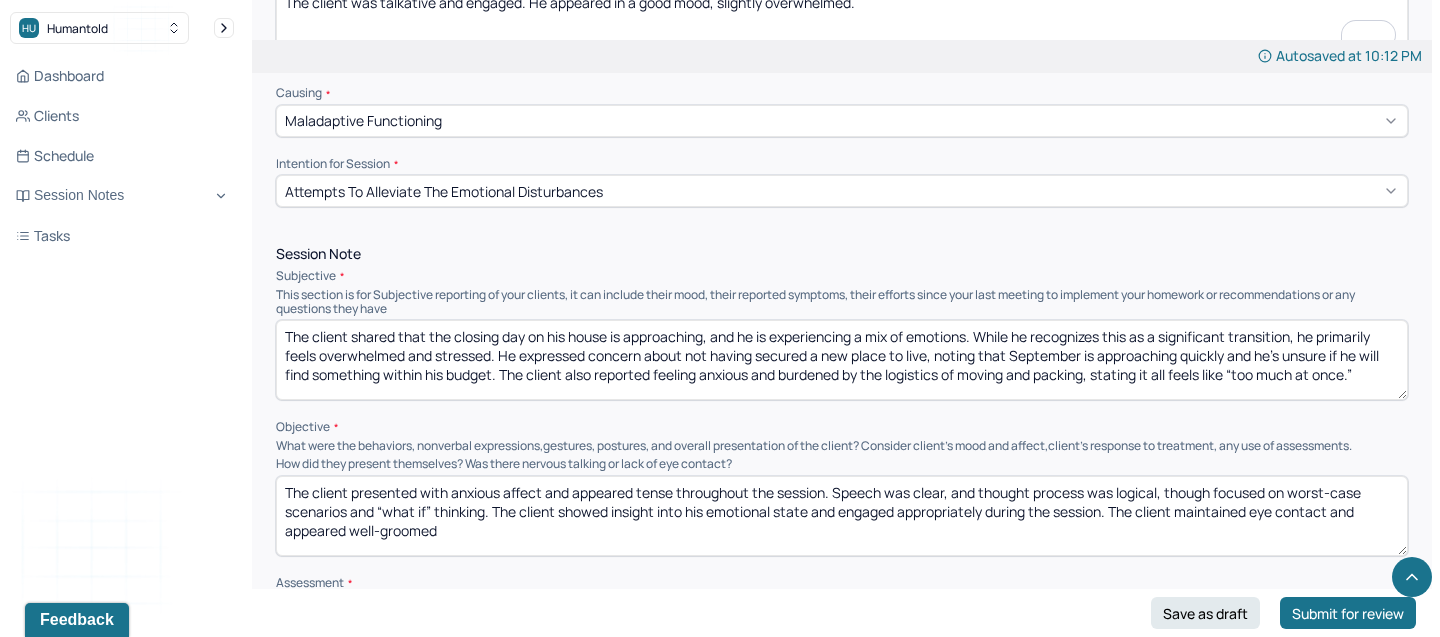 click on "The client shared that the closing day on his house is approaching, and he is experiencing a mix of emotions. While he recognizes this as a significant transition, he primarily feels overwhelmed and stressed. He expressed concern about not having secured a new place to live, noting that September is approaching quickly and he’s unsure if he will find something within his budget. The client also reported feeling anxious and burdened by the logistics of moving and packing, stating it all feels like “too much at once.”" at bounding box center [842, 360] 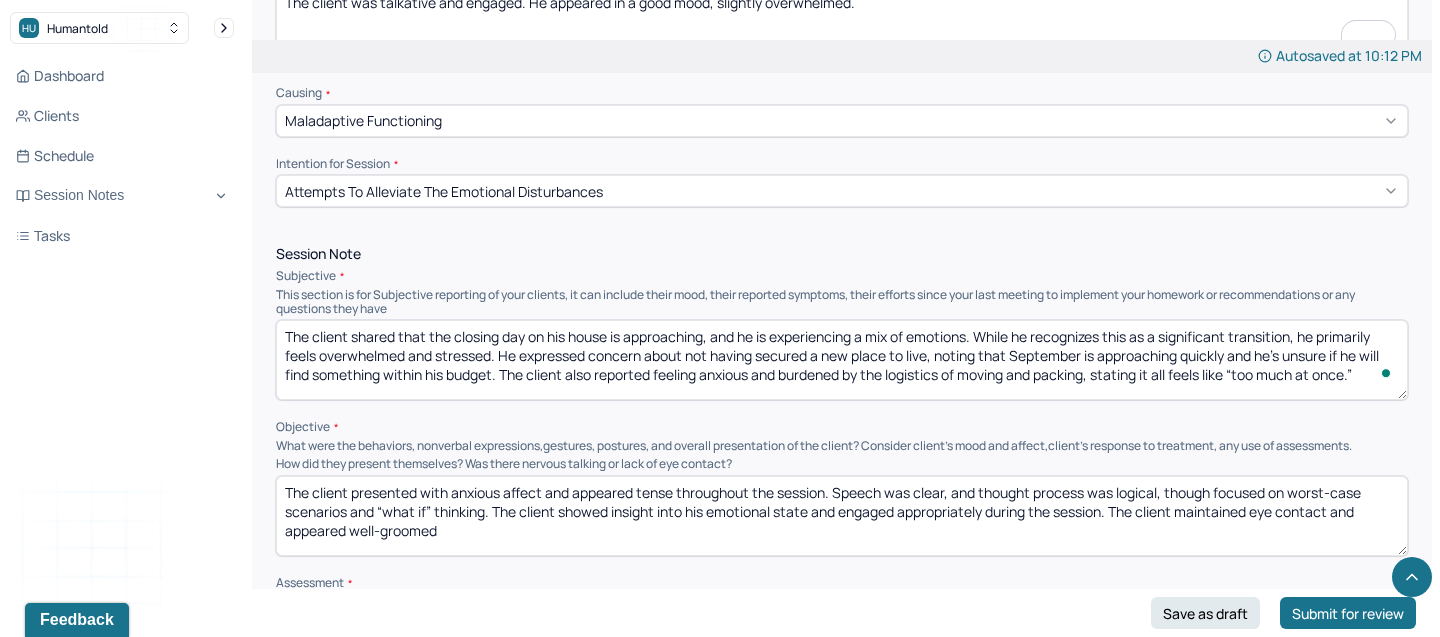 paste on "Client expressed feeling anxious and overwhelmed related to his upcoming move and recent divorce. He shared that packing has been particularly difficult and noted experiencing mixed emotions of nervousness and excitement about the transition. The client indicated that the move has been harder on his son than he initially expected, which has contributed to his stress. He acknowledged that the adjustment will take time and expressed curiosity about how different life will be in this new phase." 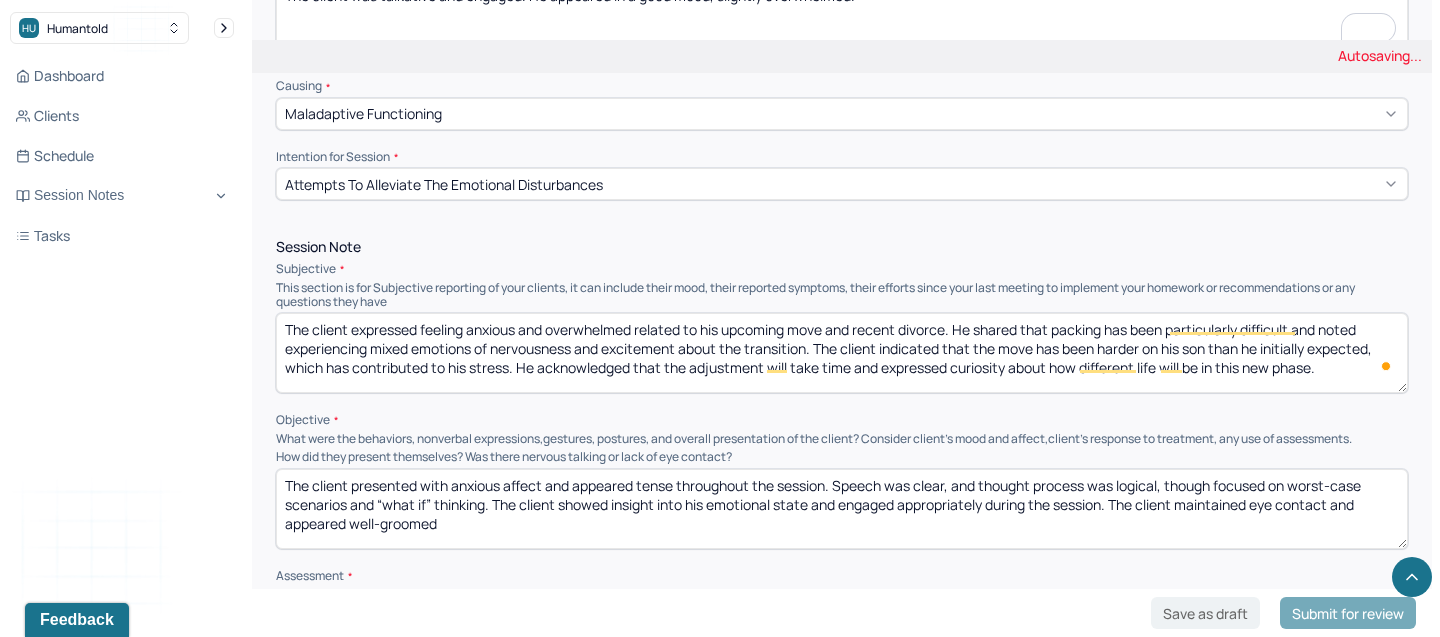 scroll, scrollTop: 990, scrollLeft: 0, axis: vertical 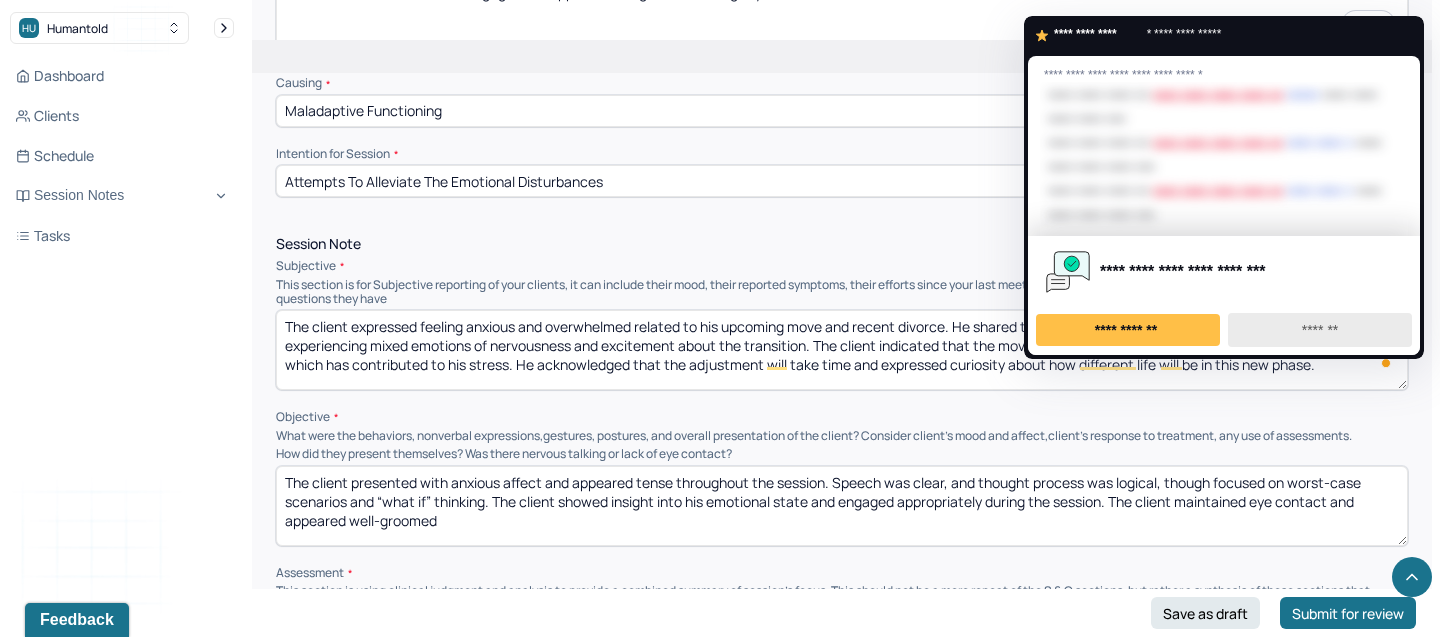 click on "*******" at bounding box center [1320, 330] 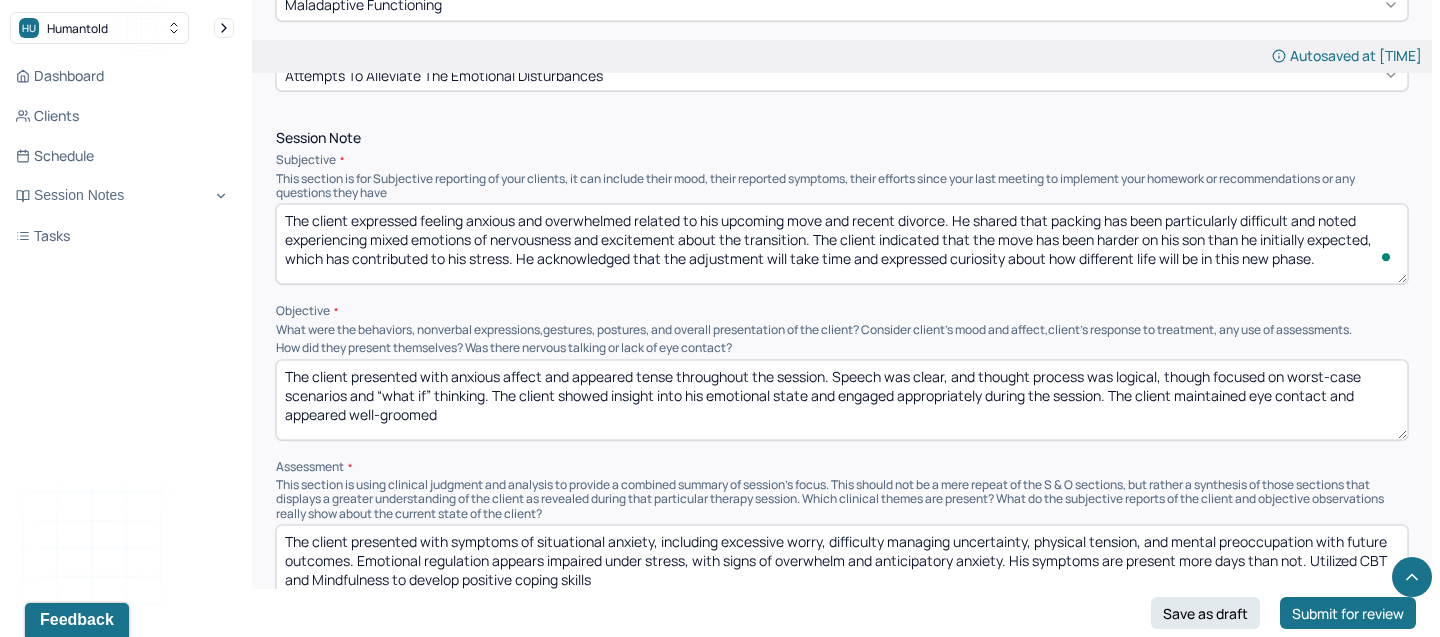scroll, scrollTop: 1101, scrollLeft: 0, axis: vertical 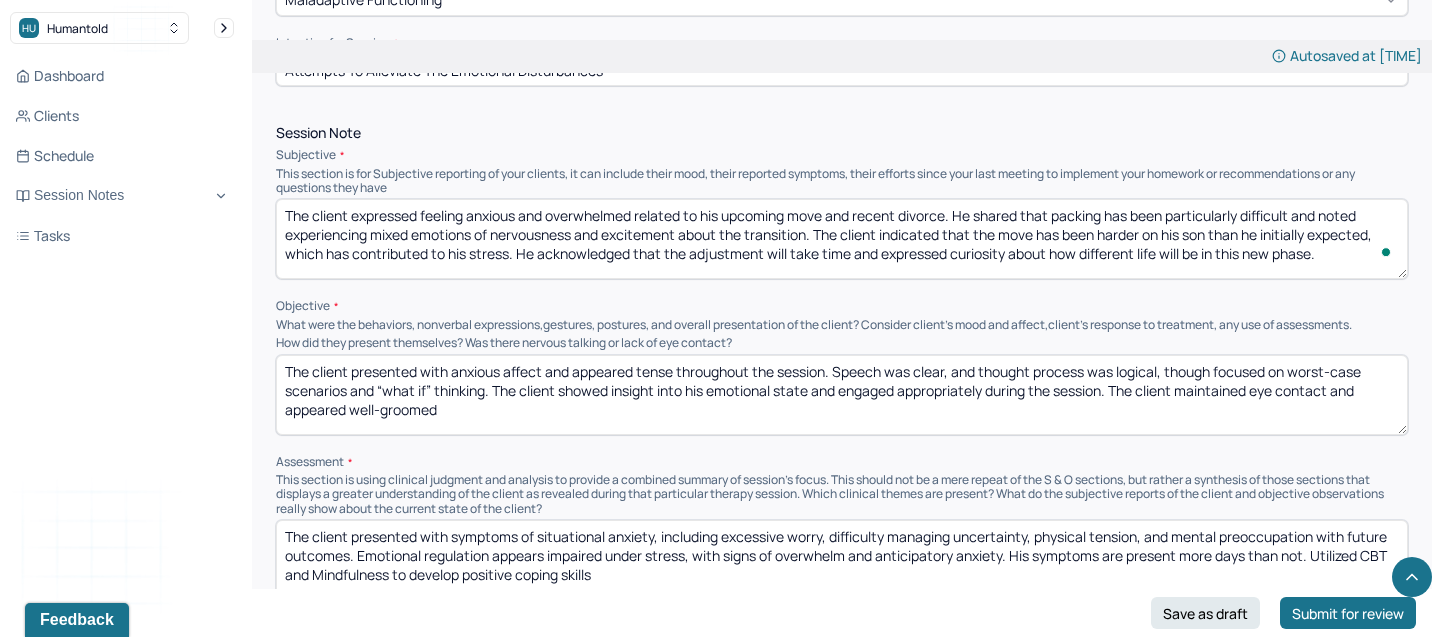 type on "The client expressed feeling anxious and overwhelmed related to his upcoming move and recent divorce. He shared that packing has been particularly difficult and noted experiencing mixed emotions of nervousness and excitement about the transition. The client indicated that the move has been harder on his son than he initially expected, which has contributed to his stress. He acknowledged that the adjustment will take time and expressed curiosity about how different life will be in this new phase." 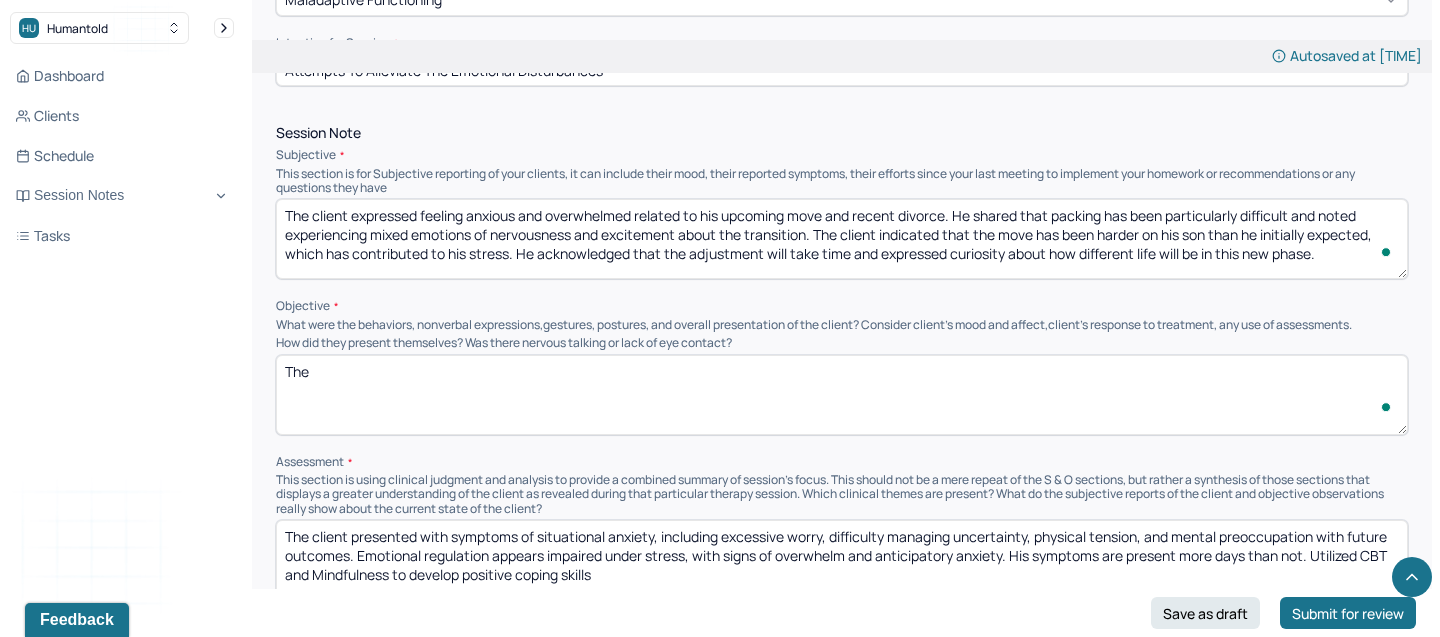 paste on "Client appeared engaged and reflective during the session. Affect was congruent with reported emotional state. He discussed current stressors in a logical and coherent manner, demonstrating insight into his situation." 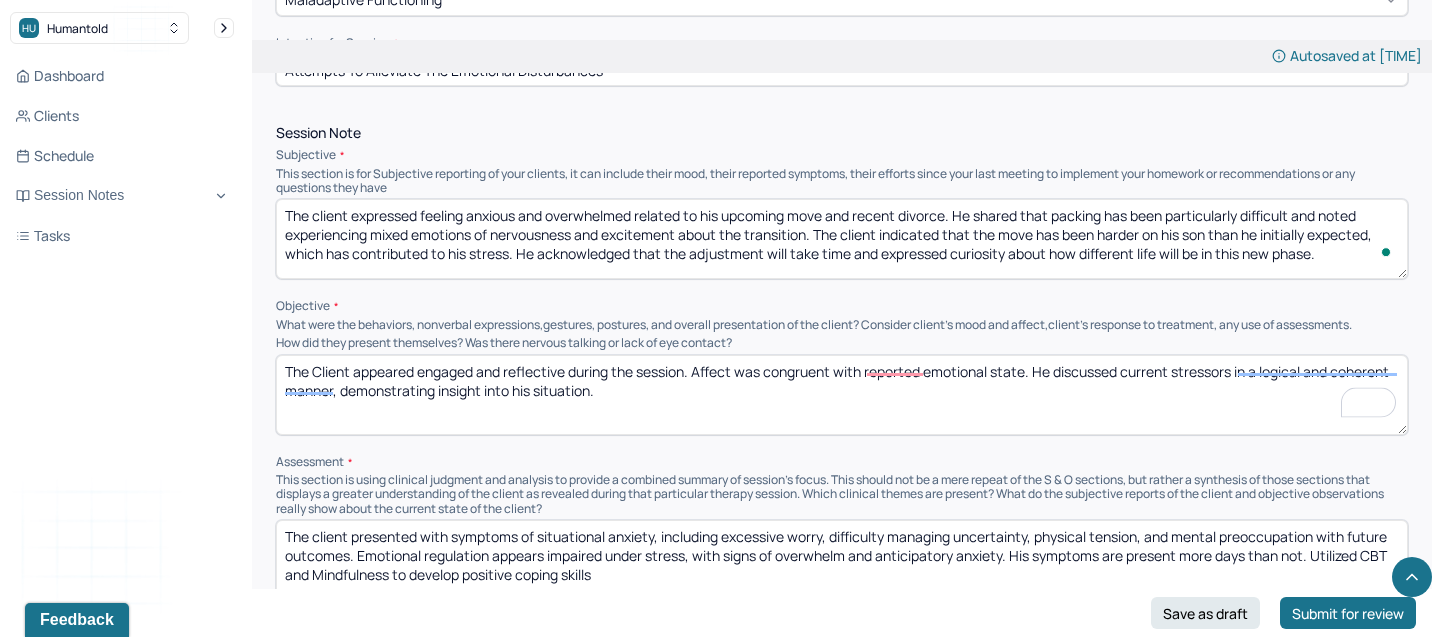 click on "The Client appeared engaged and reflective during the session. Affect was congruent with reported emotional state. He discussed current stressors in a logical and coherent manner, demonstrating insight into his situation." at bounding box center [842, 395] 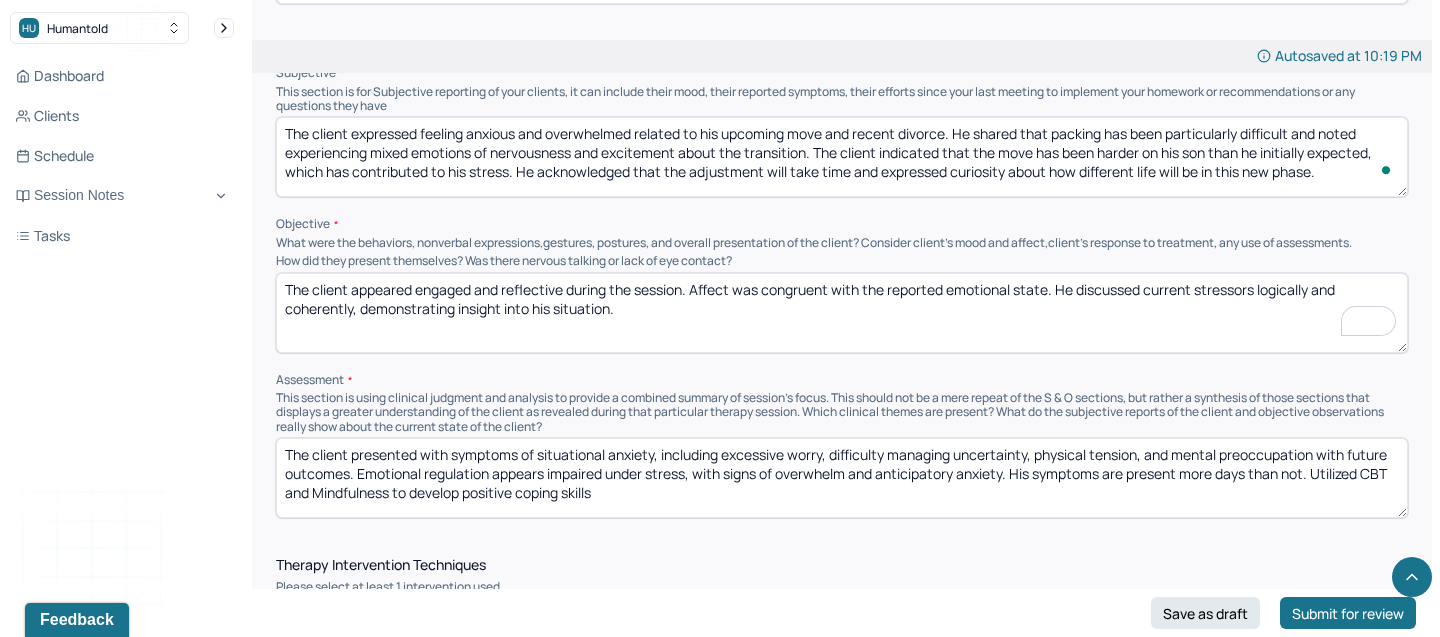 scroll, scrollTop: 1244, scrollLeft: 0, axis: vertical 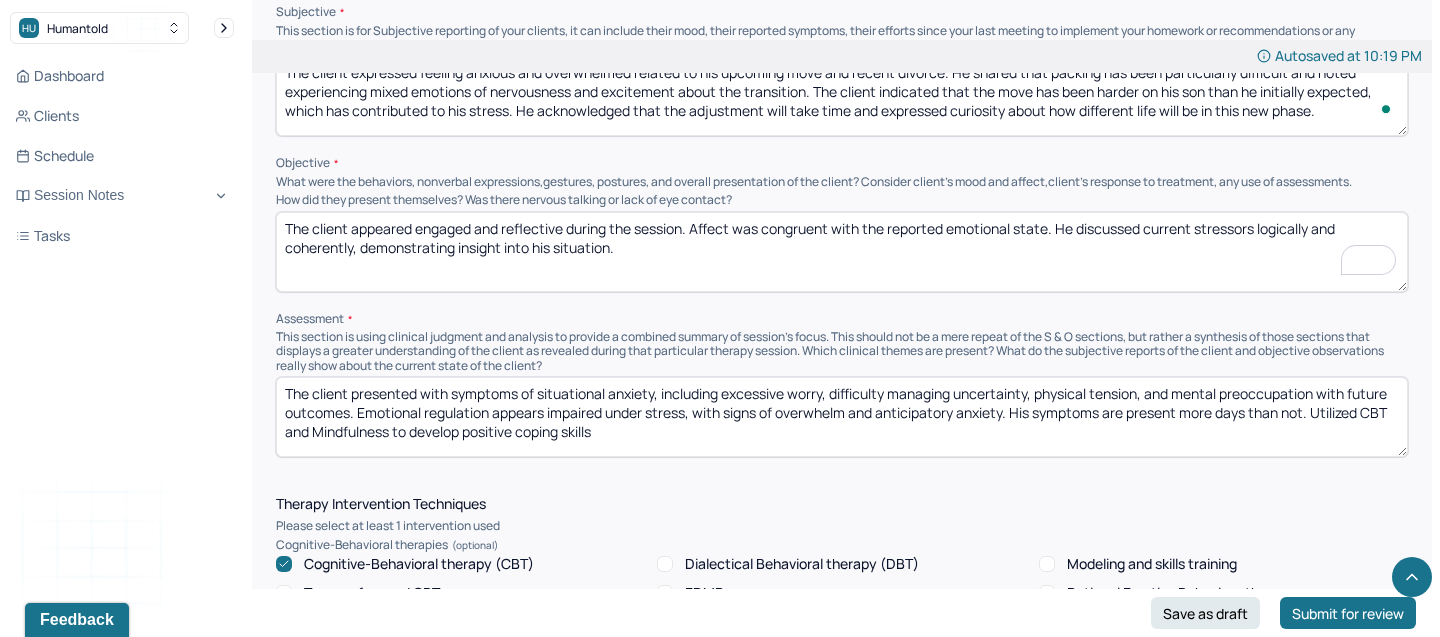 type on "The client appeared engaged and reflective during the session. Affect was congruent with the reported emotional state. He discussed current stressors logically and coherently, demonstrating insight into his situation." 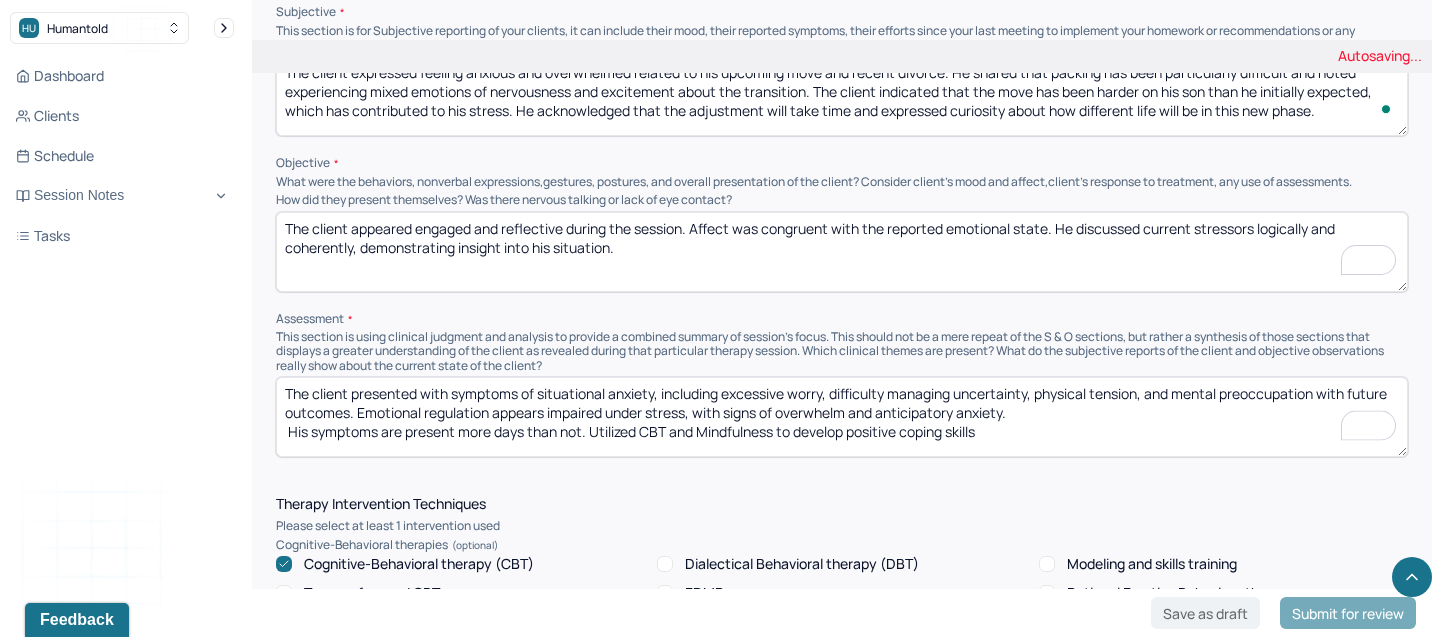 drag, startPoint x: 1026, startPoint y: 407, endPoint x: 621, endPoint y: 302, distance: 418.38977 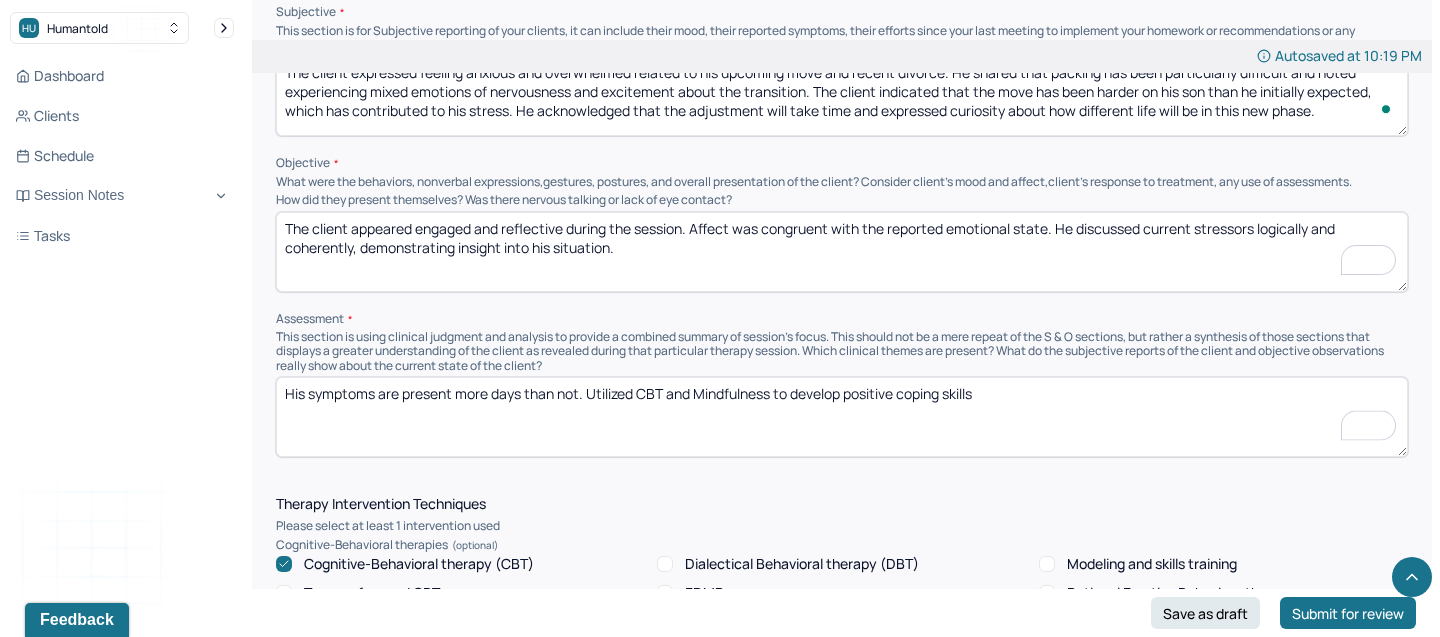 type on "His symptoms are present more days than not. Utilized CBT and Mindfulness to develop positive coping skills" 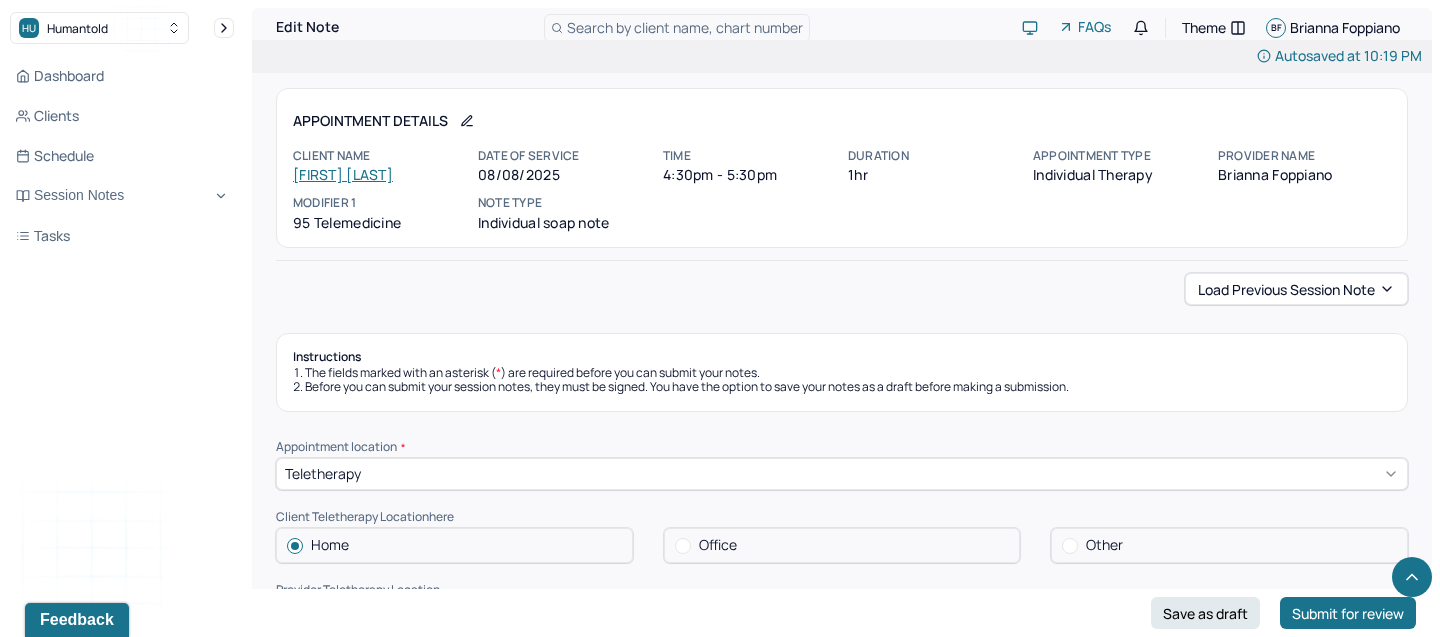 scroll, scrollTop: 1244, scrollLeft: 0, axis: vertical 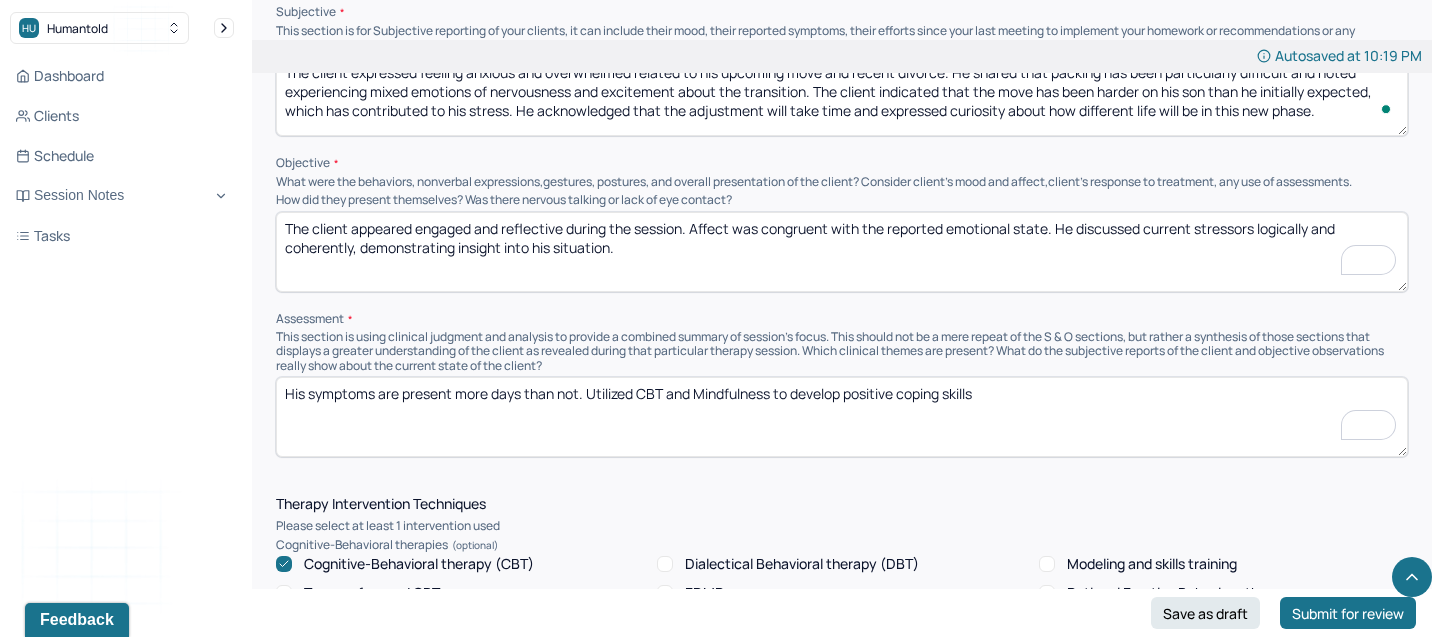 paste on "Client presents with symptoms consistent with situational anxiety related to major life transitions, including divorce and relocation. Reported experiences of feeling overwhelmed, nervousness, and difficulty managing tasks such as packing suggest elevated stress and cognitive overload." 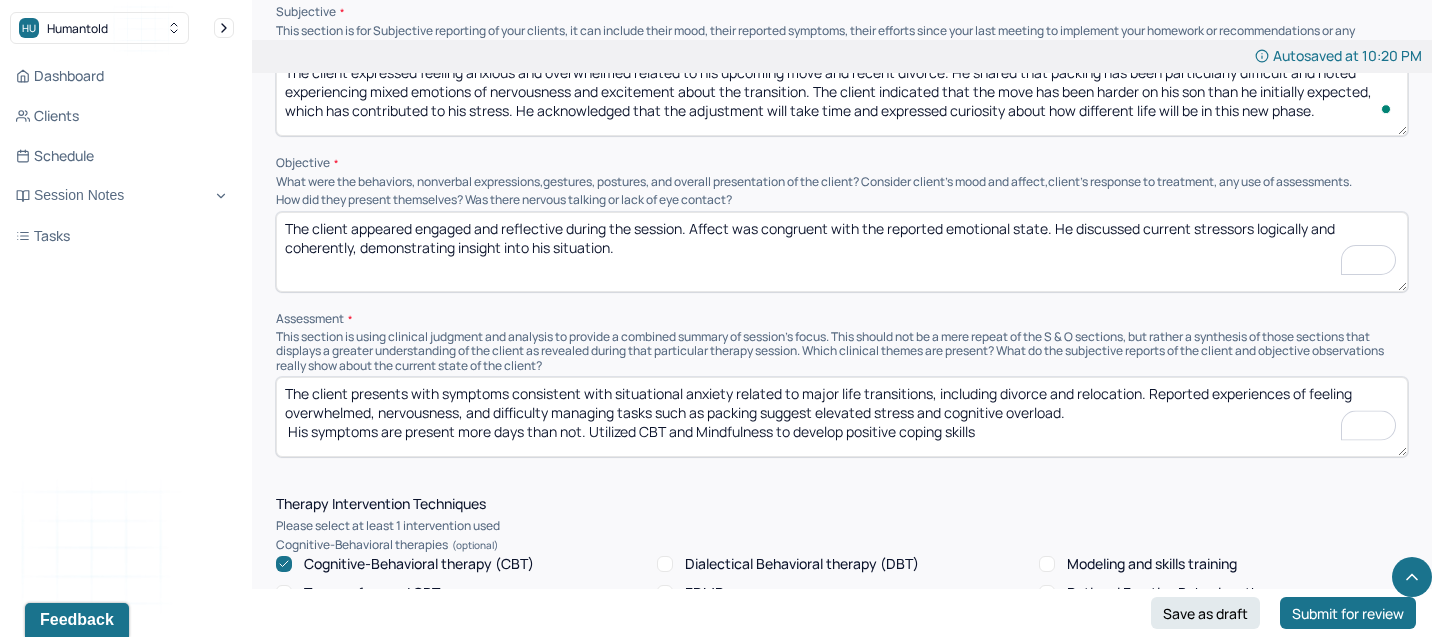 click on "The client presents with symptoms consistent with situational anxiety related to major life transitions, including divorce and relocation. Reported experiences of feeling overwhelmed, nervousness, and difficulty managing tasks such as packing suggest elevated stress and cognitive overload.
His symptoms are present more days than not. Utilized CBT and Mindfulness to develop positive coping skills" at bounding box center [842, 417] 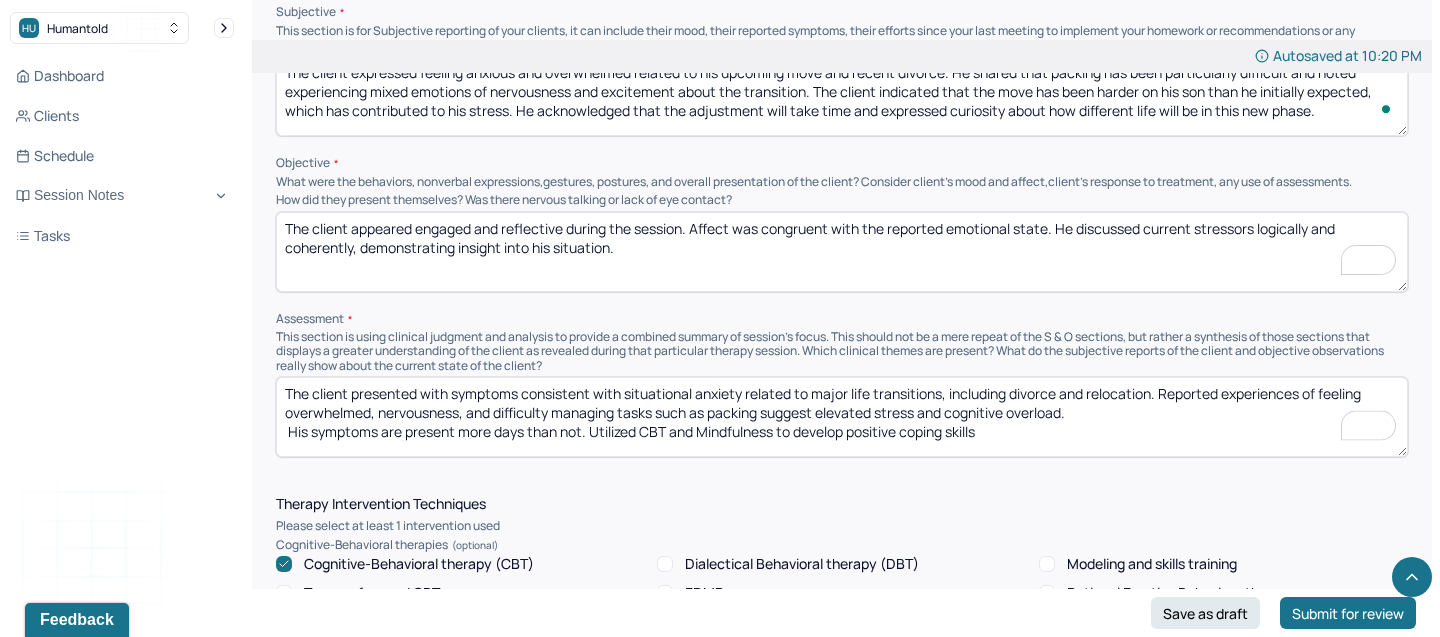 click on "The client presents with symptoms consistent with situational anxiety related to major life transitions, including divorce and relocation. Reported experiences of feeling overwhelmed, nervousness, and difficulty managing tasks such as packing suggest elevated stress and cognitive overload.
His symptoms are present more days than not. Utilized CBT and Mindfulness to develop positive coping skills" at bounding box center (842, 417) 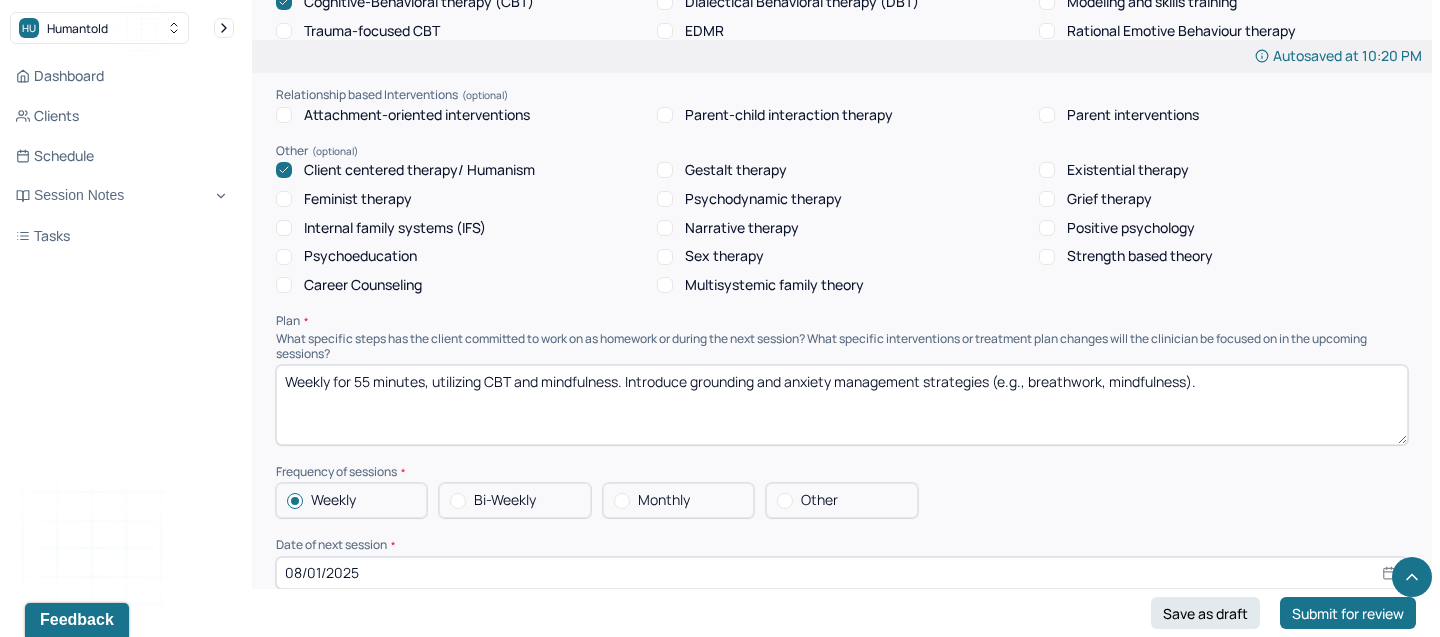 scroll, scrollTop: 1847, scrollLeft: 0, axis: vertical 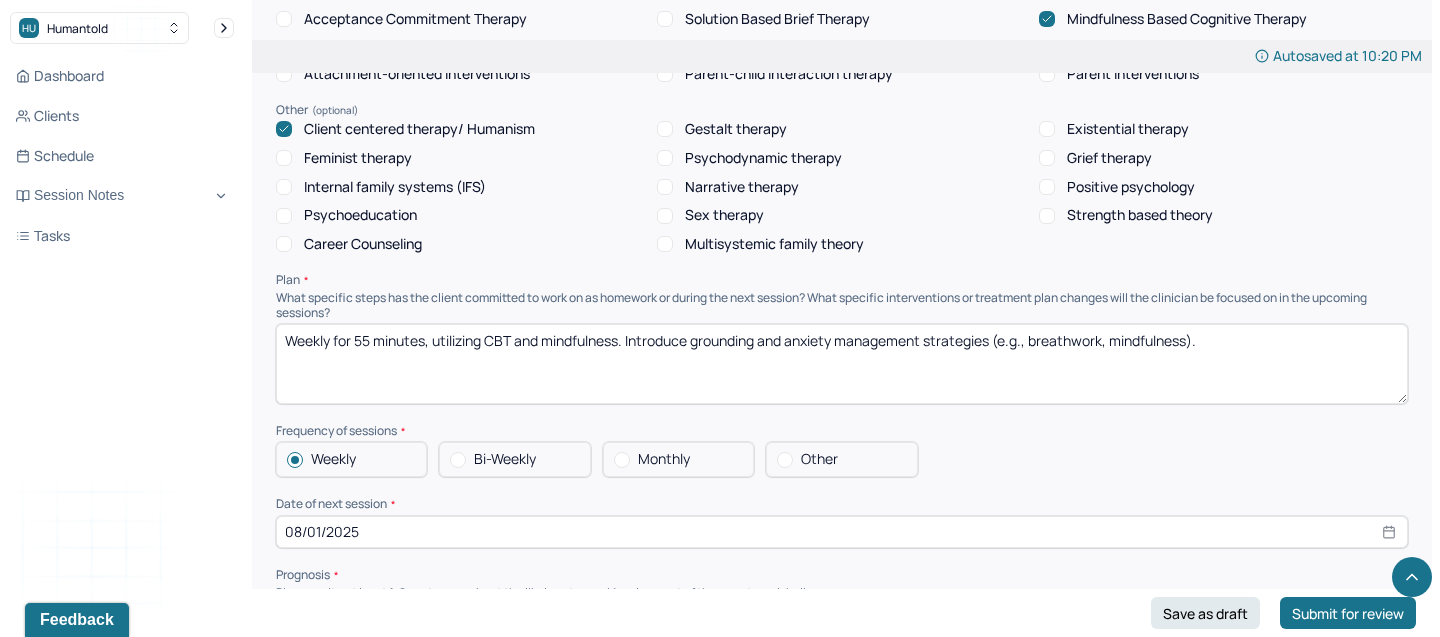 type on "The client presented with symptoms consistent with situational anxiety related to major life transitions, including divorce and relocation. Reported experiences of feeling overwhelmed, nervousness, and difficulty managing tasks such as packing suggest elevated stress and cognitive overload.  His symptoms are present more days than not. Utilized CBT and Mindfulness to develop positive coping skills" 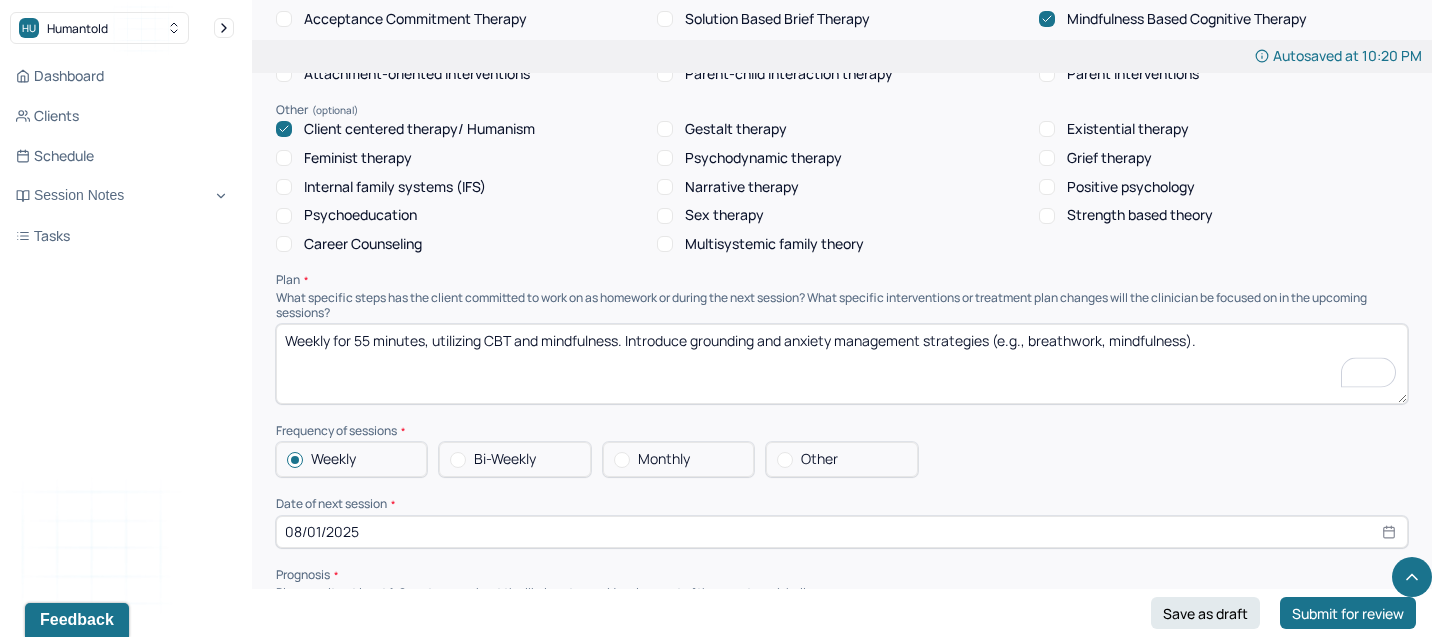 drag, startPoint x: 1226, startPoint y: 339, endPoint x: 641, endPoint y: 323, distance: 585.21875 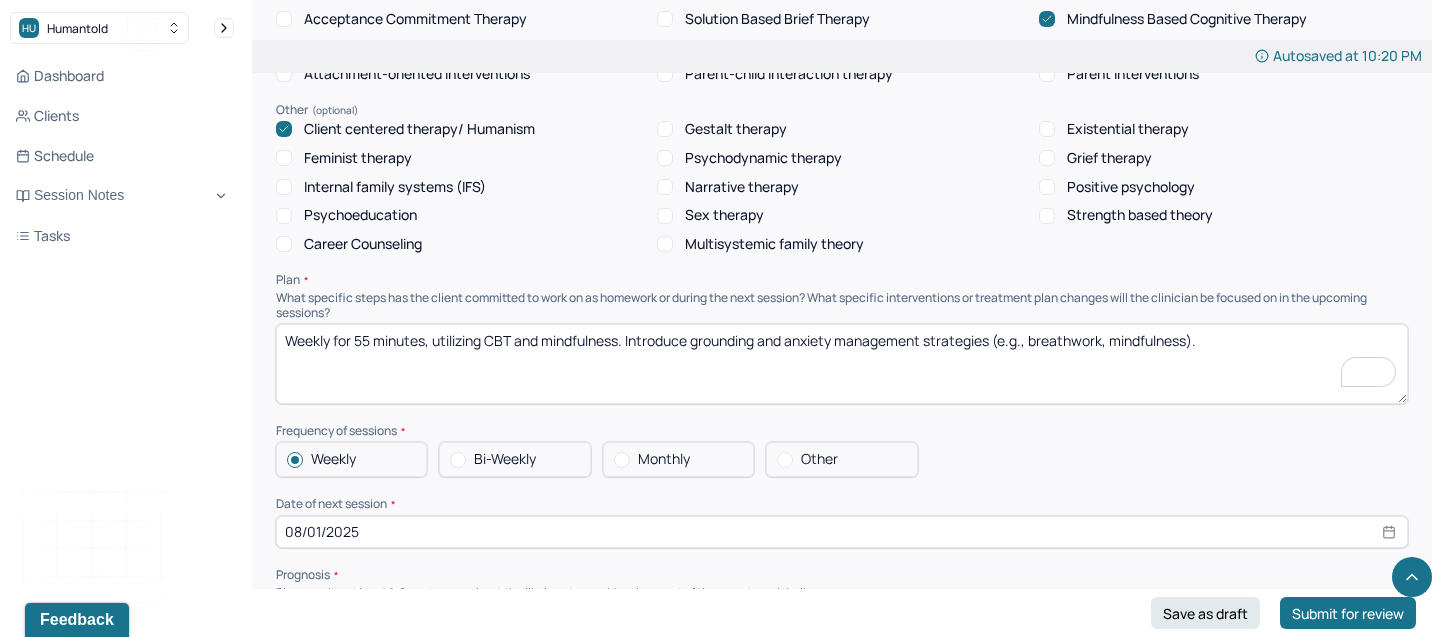 click on "Weekly for 55 minutes, utilizing CBT and mindfulness. Introduce grounding and anxiety management strategies (e.g., breathwork, mindfulness)." at bounding box center [842, 364] 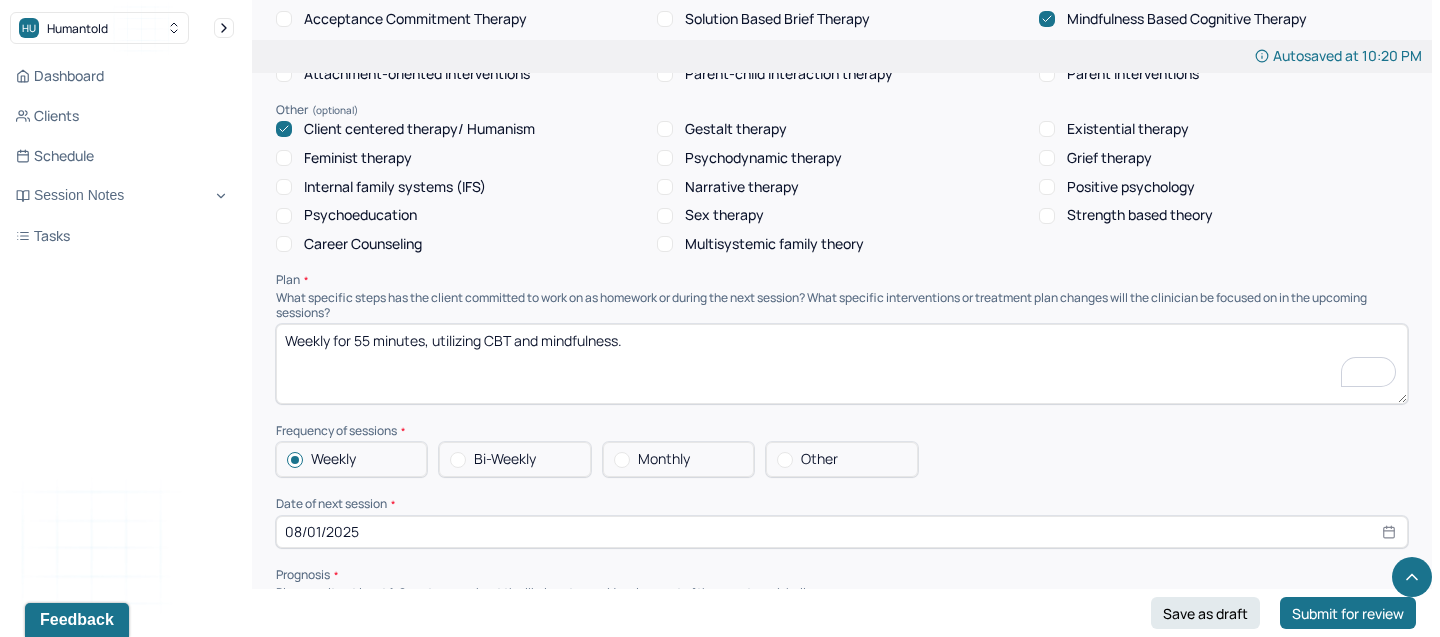paste on "Continue to provide supportive counseling focused on adjustment to change, emotional processing, and stress management." 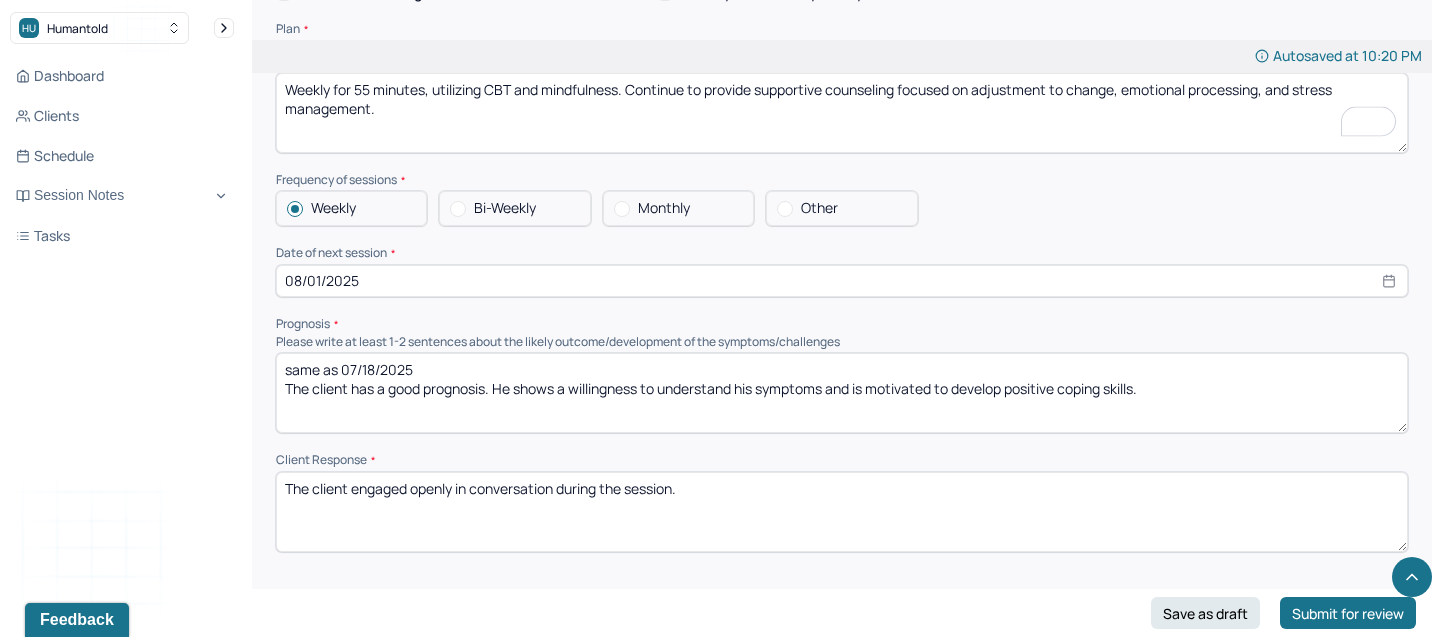 scroll, scrollTop: 2103, scrollLeft: 0, axis: vertical 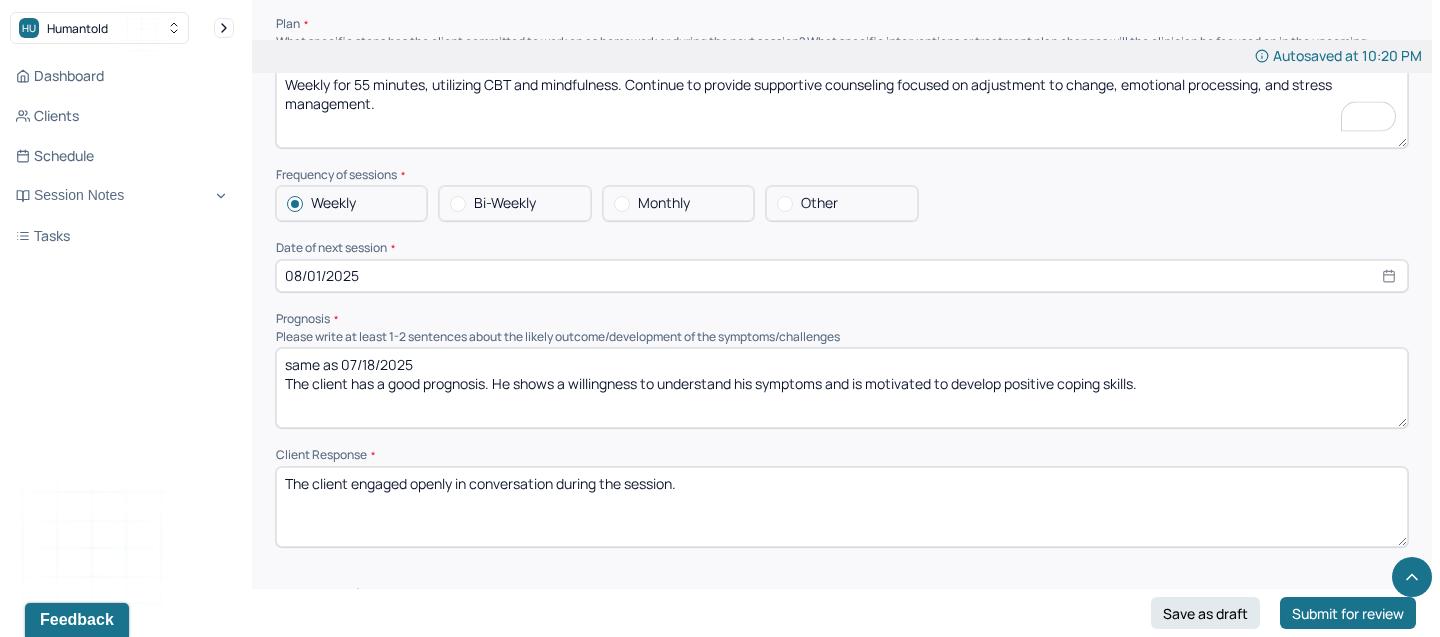 type on "Weekly for 55 minutes, utilizing CBT and mindfulness. Continue to provide supportive counseling focused on adjustment to change, emotional processing, and stress management." 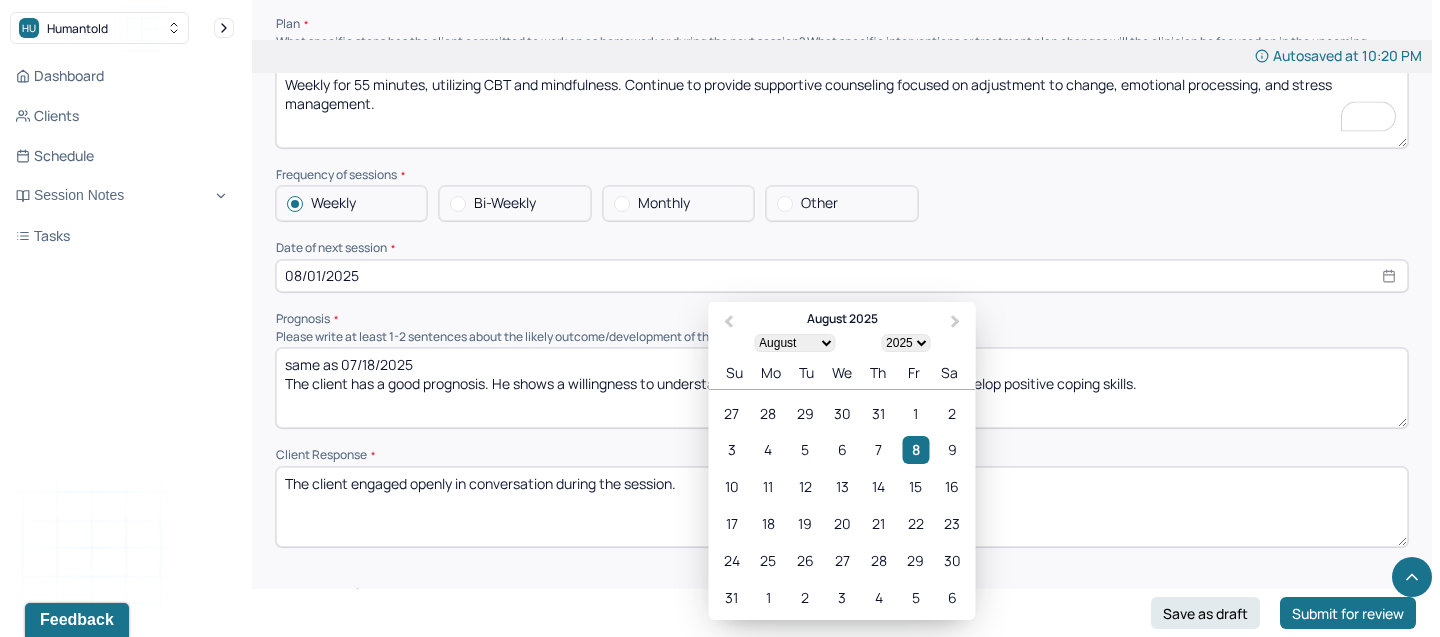 click on "08/01/2025" at bounding box center [842, 276] 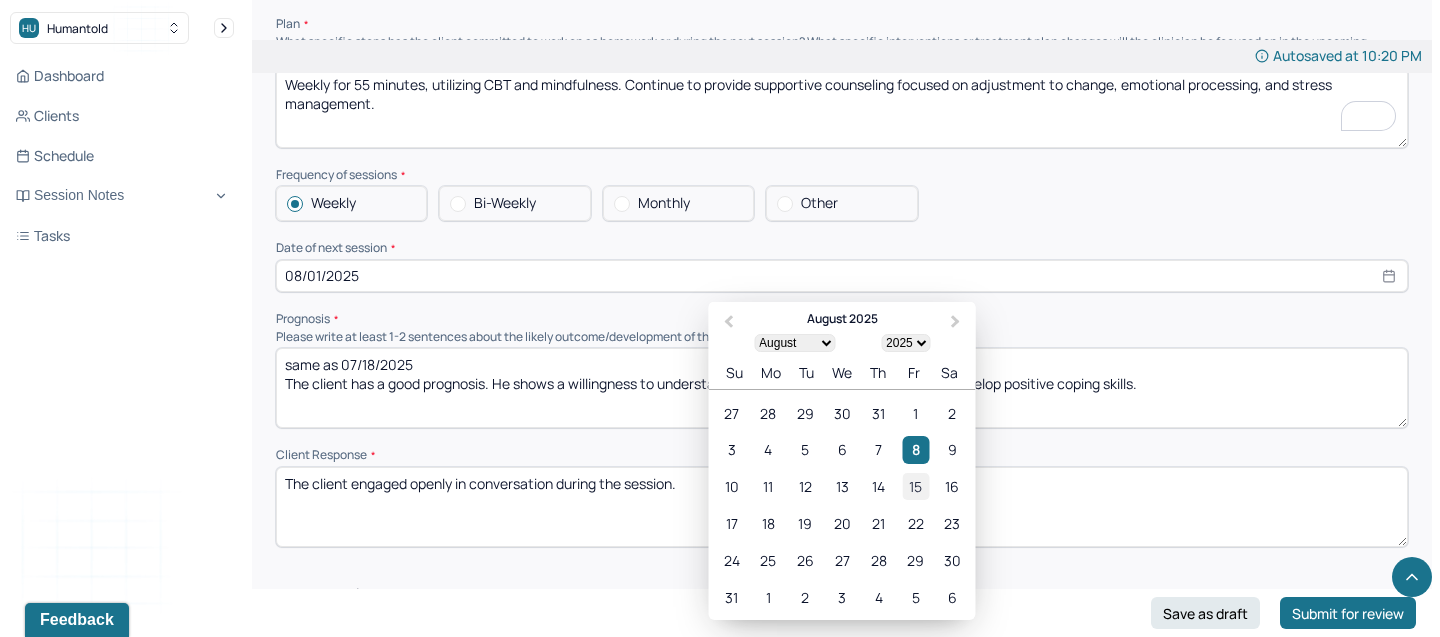 click on "15" at bounding box center (915, 486) 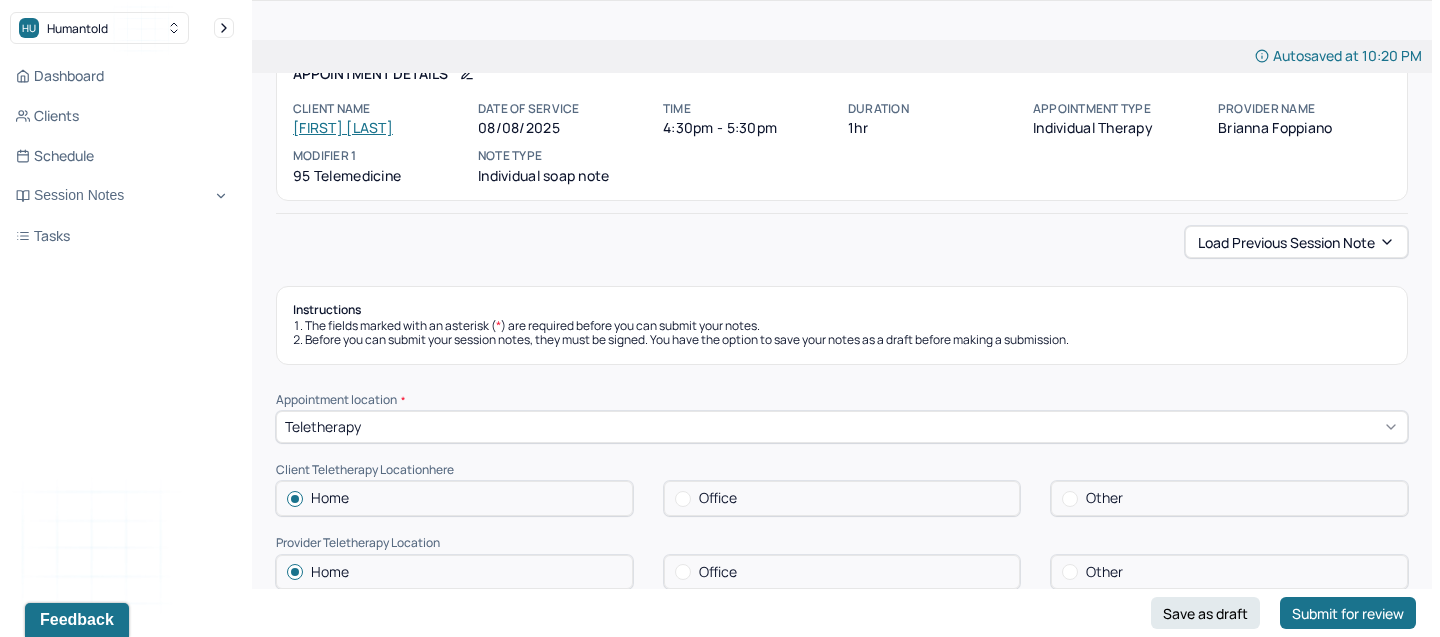 scroll, scrollTop: 0, scrollLeft: 0, axis: both 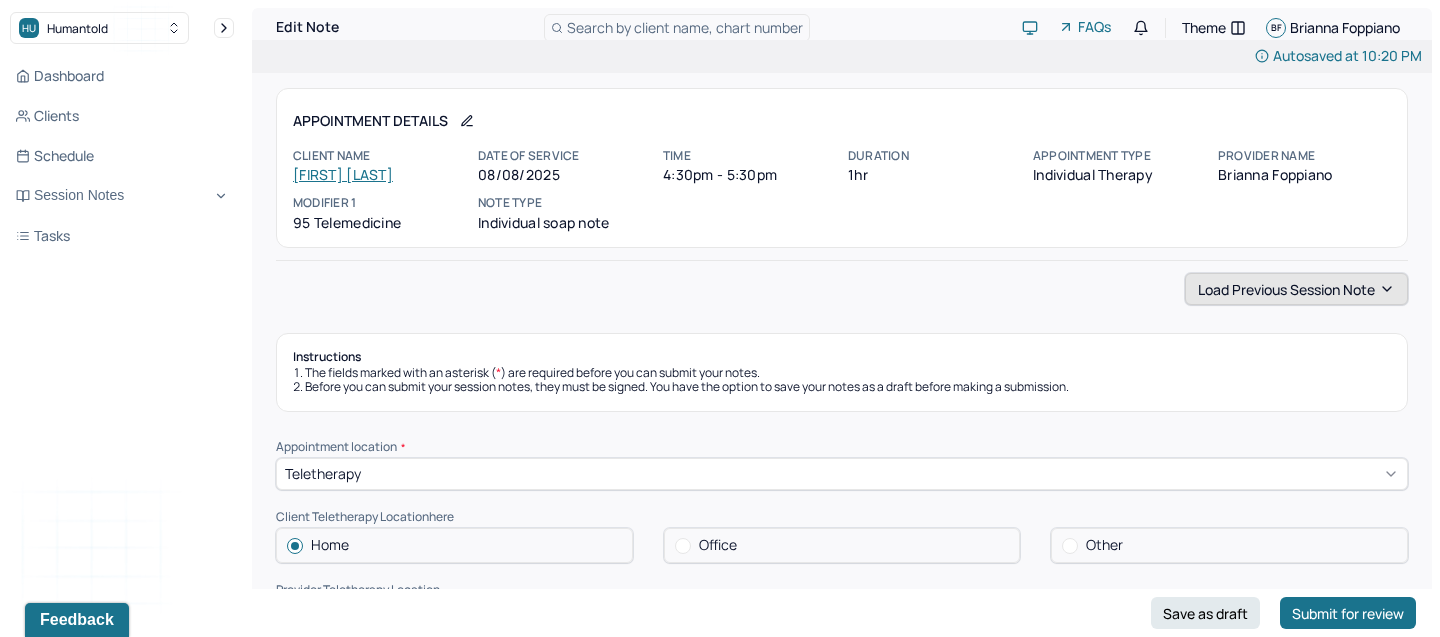 click on "Load previous session note" at bounding box center [1296, 289] 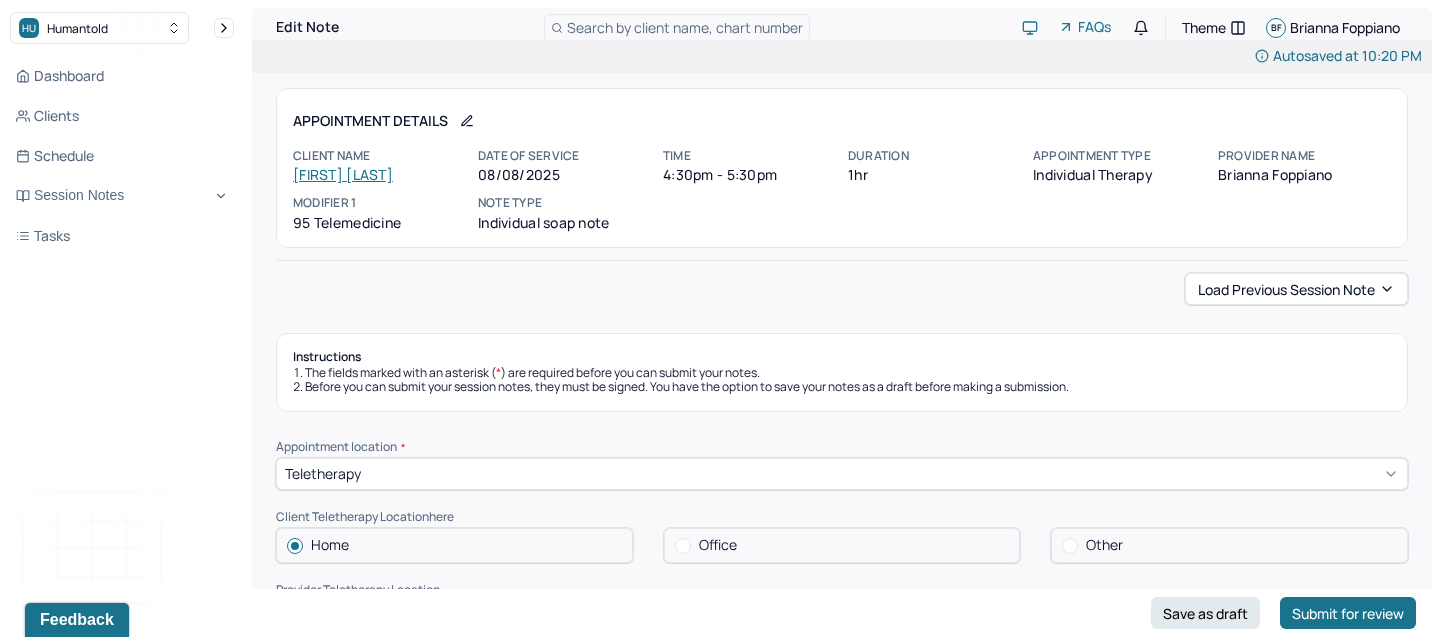 click on "Instructions The fields marked with an asterisk ( * ) are required before you can submit your notes. Before you can submit your session notes, they must be signed. You have the option to save your notes as a draft before making a submission." at bounding box center [842, 372] 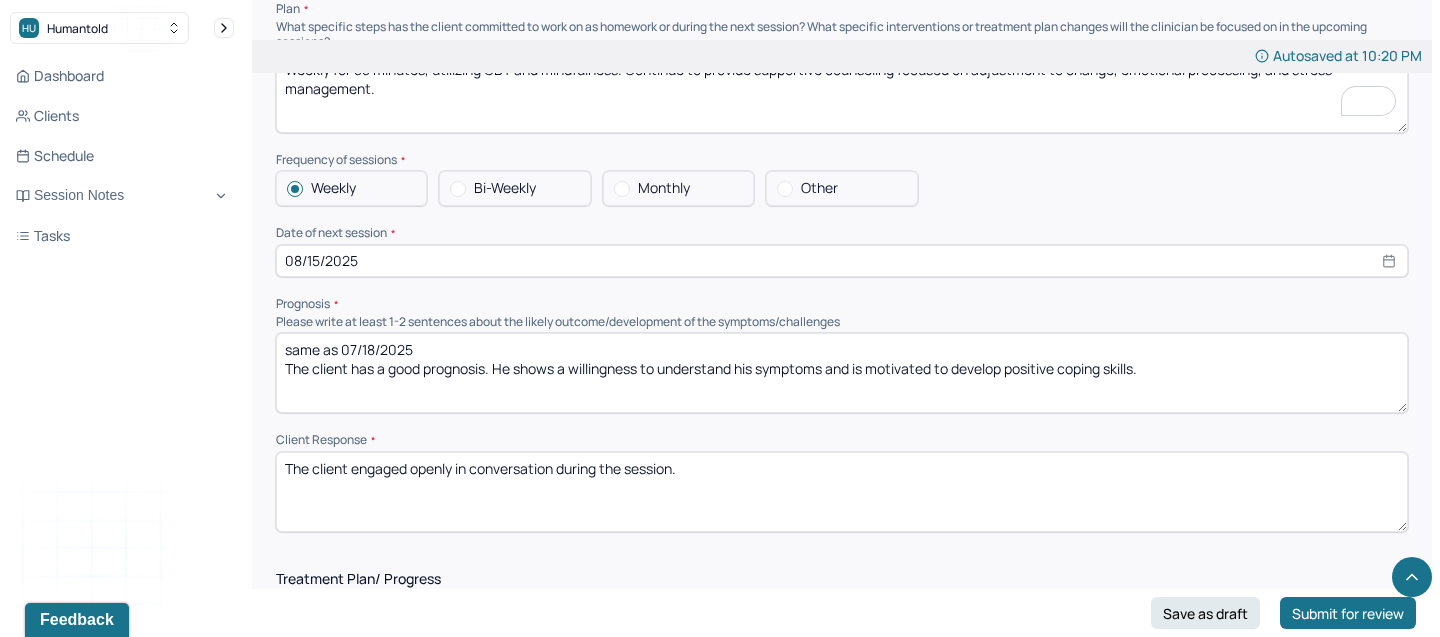 scroll, scrollTop: 2143, scrollLeft: 0, axis: vertical 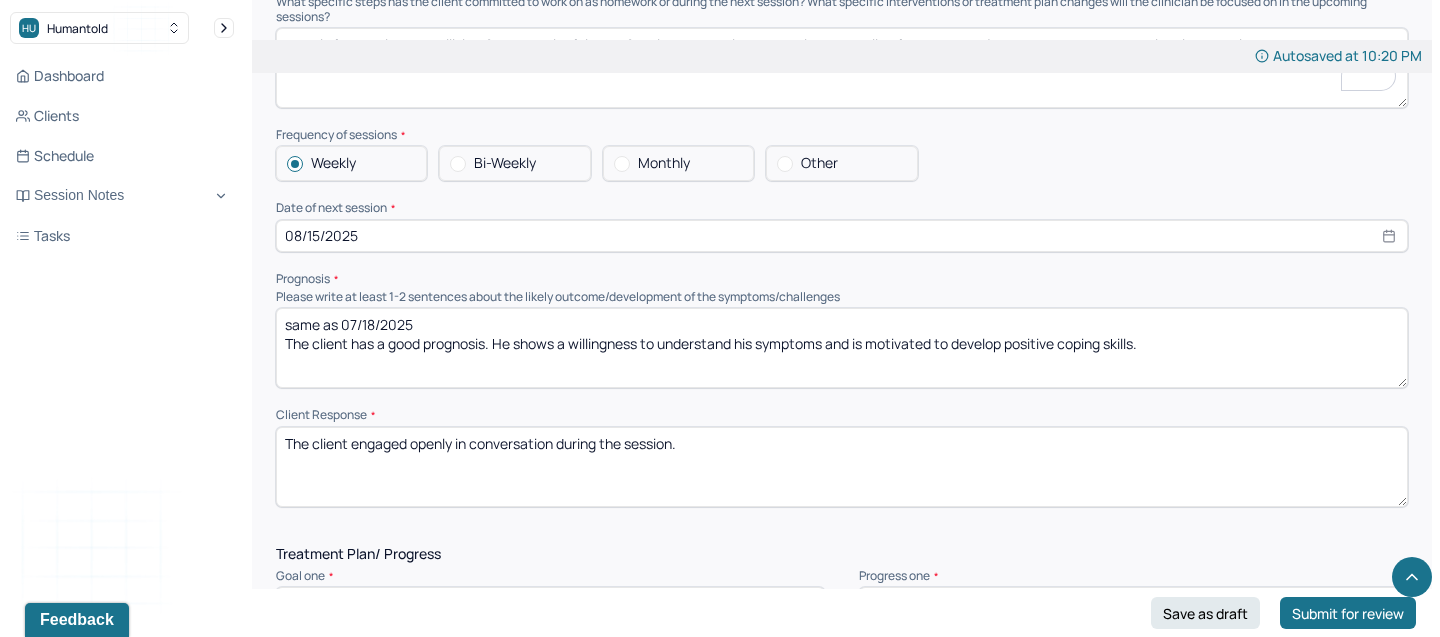 click on "same as 07/18/2025
The client has a good prognosis. He shows a willingness to understand his symptoms and is motivated to develop positive coping skills." at bounding box center (842, 348) 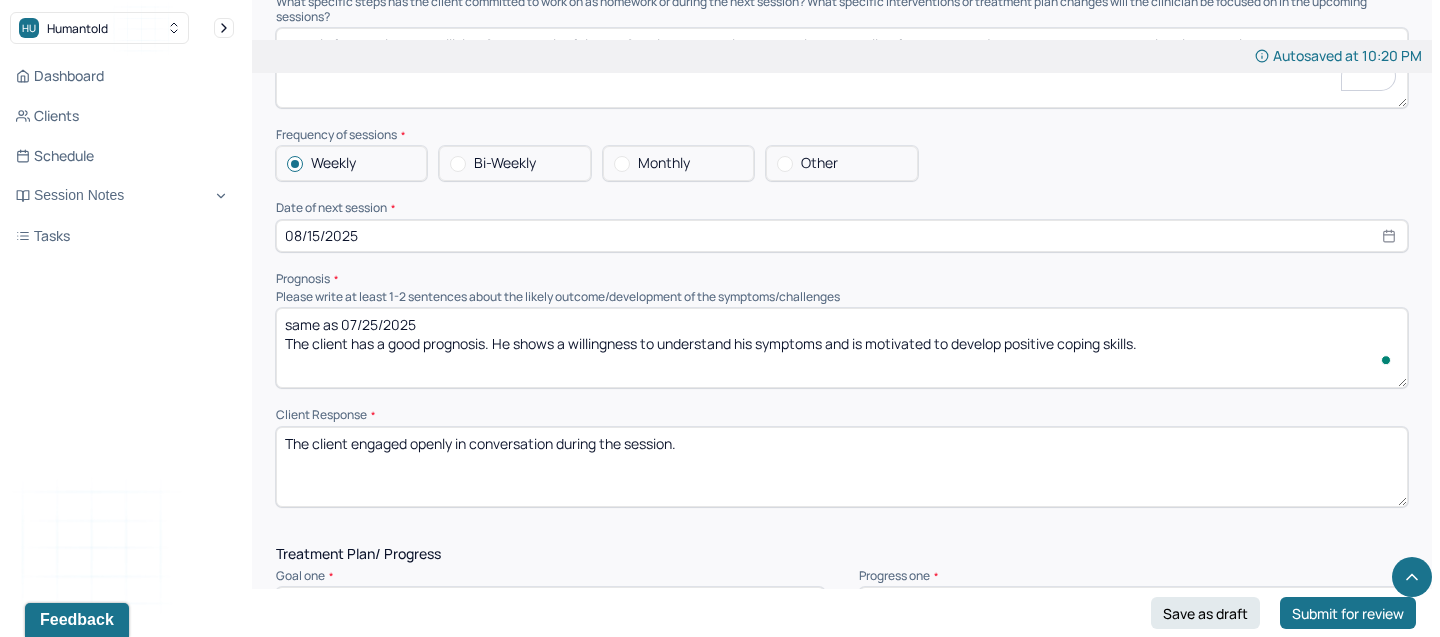 click on "same as 07/18/2025
The client has a good prognosis. He shows a willingness to understand his symptoms and is motivated to develop positive coping skills." at bounding box center [842, 348] 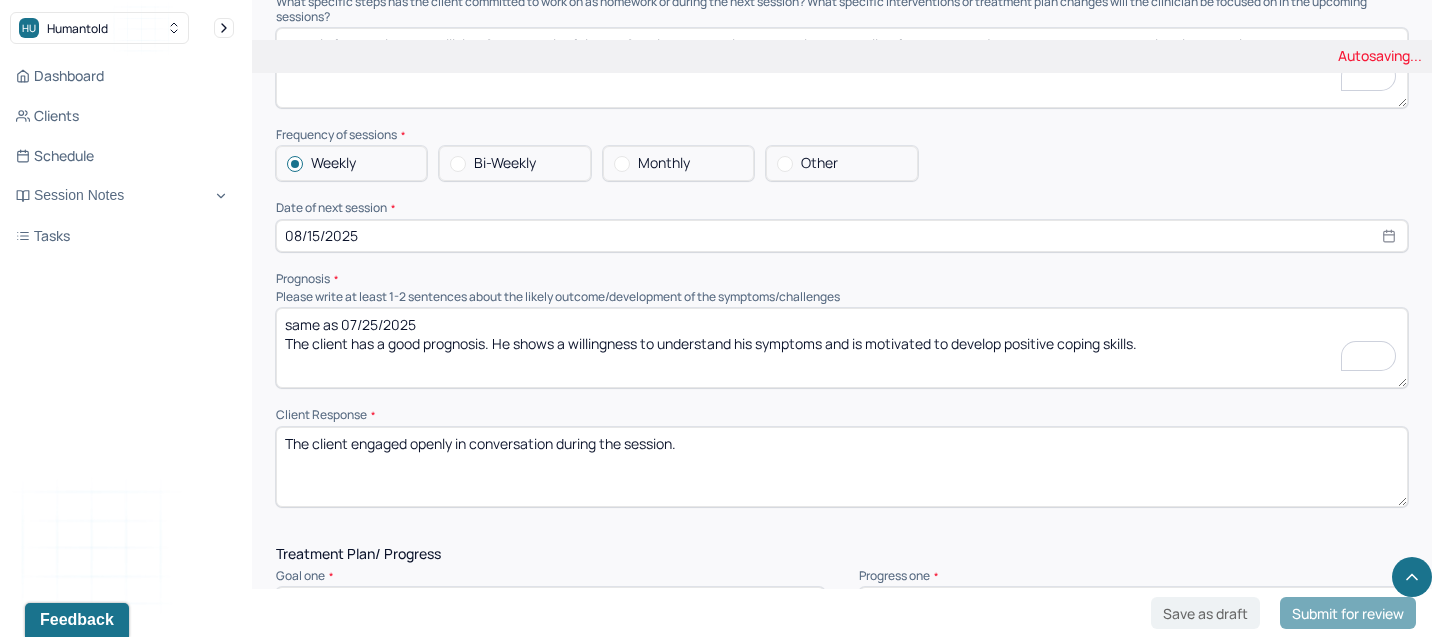 click on "same as 07/18/2025
The client has a good prognosis. He shows a willingness to understand his symptoms and is motivated to develop positive coping skills." at bounding box center (842, 348) 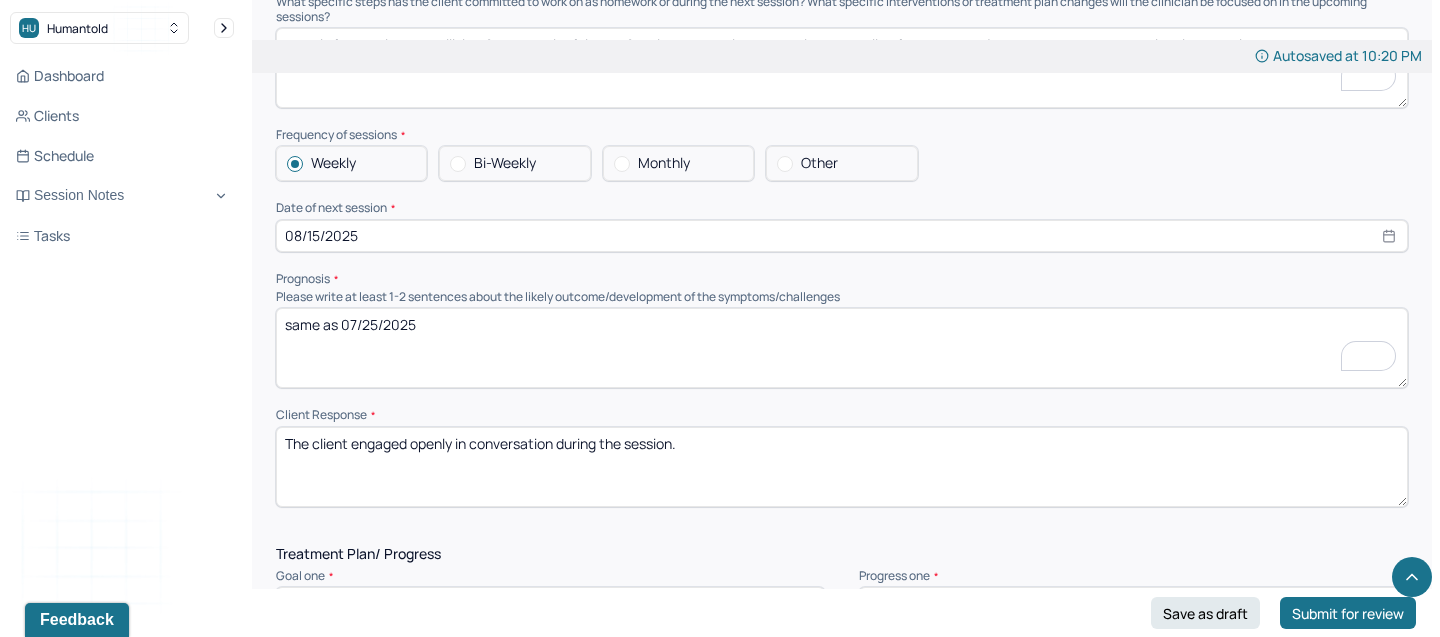 paste on "The client’s commitment to change and focus on goal attainment are encouraging signs of future progress." 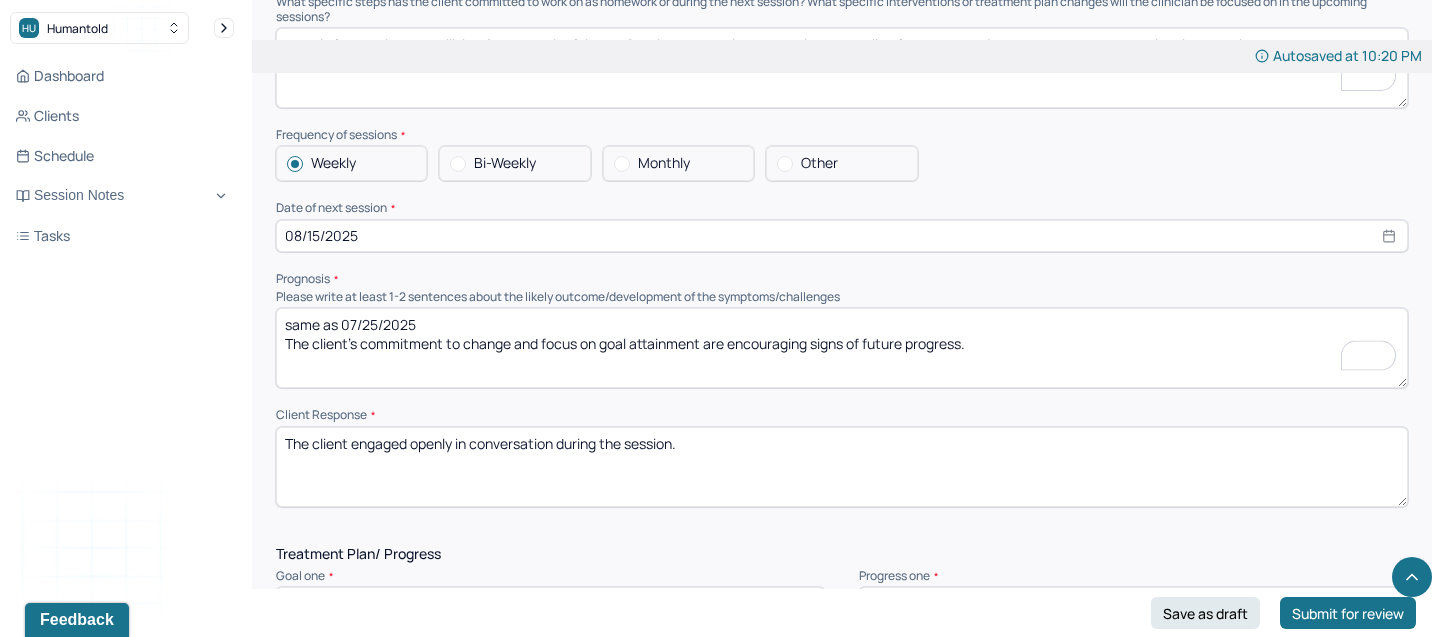 type on "same as 07/25/2025
The client’s commitment to change and focus on goal attainment are encouraging signs of future progress." 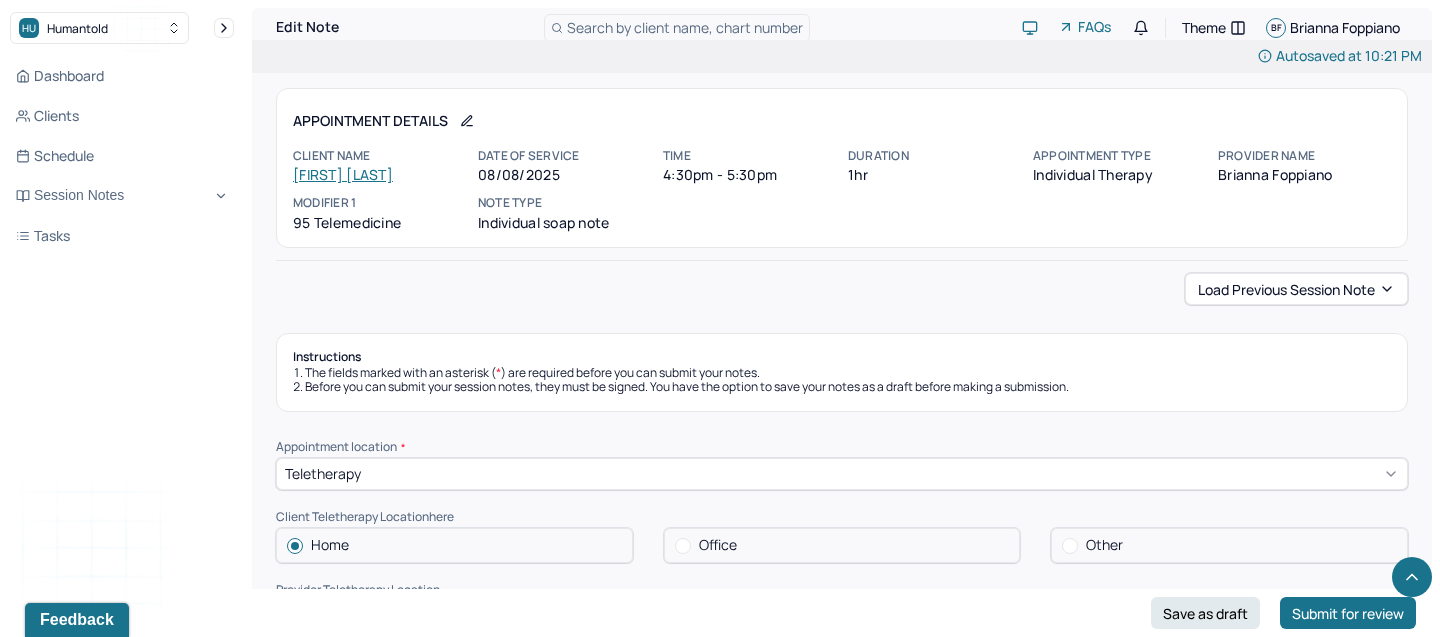 scroll, scrollTop: 2143, scrollLeft: 0, axis: vertical 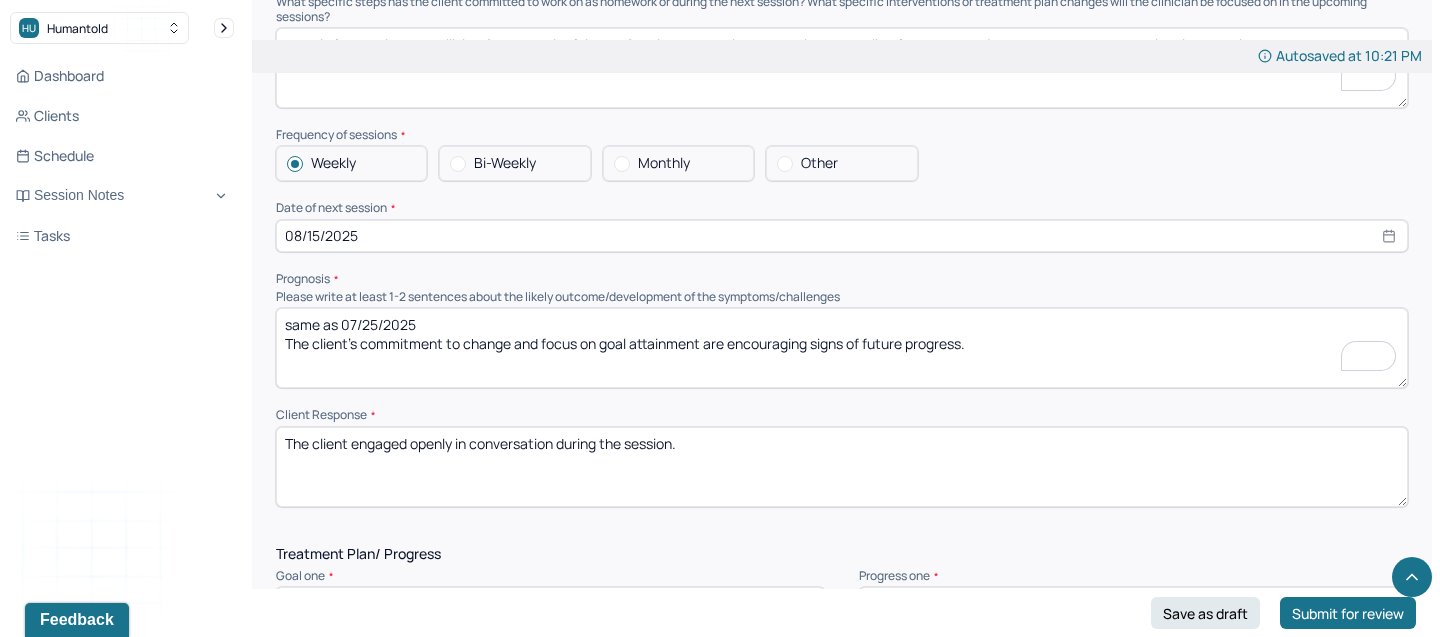 click on "The client engaged openly in conversation during the session." at bounding box center (842, 467) 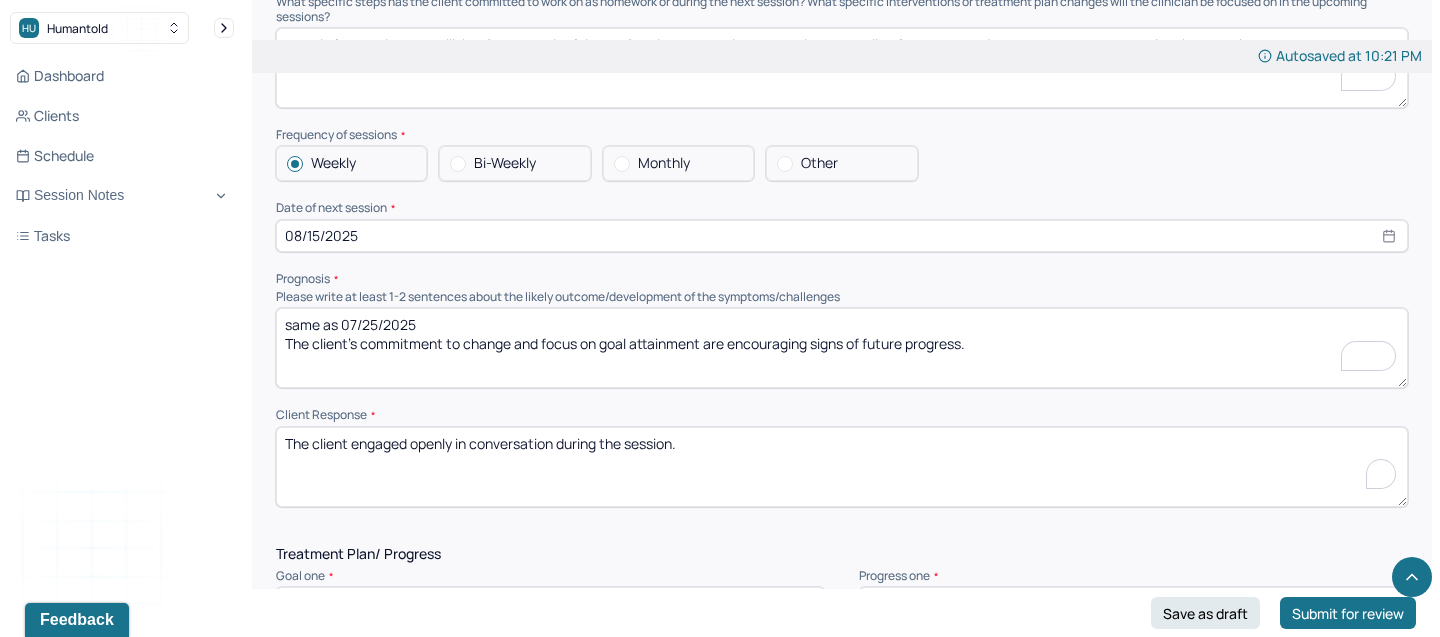 click on "The client engaged openly in conversation during the session." at bounding box center (842, 467) 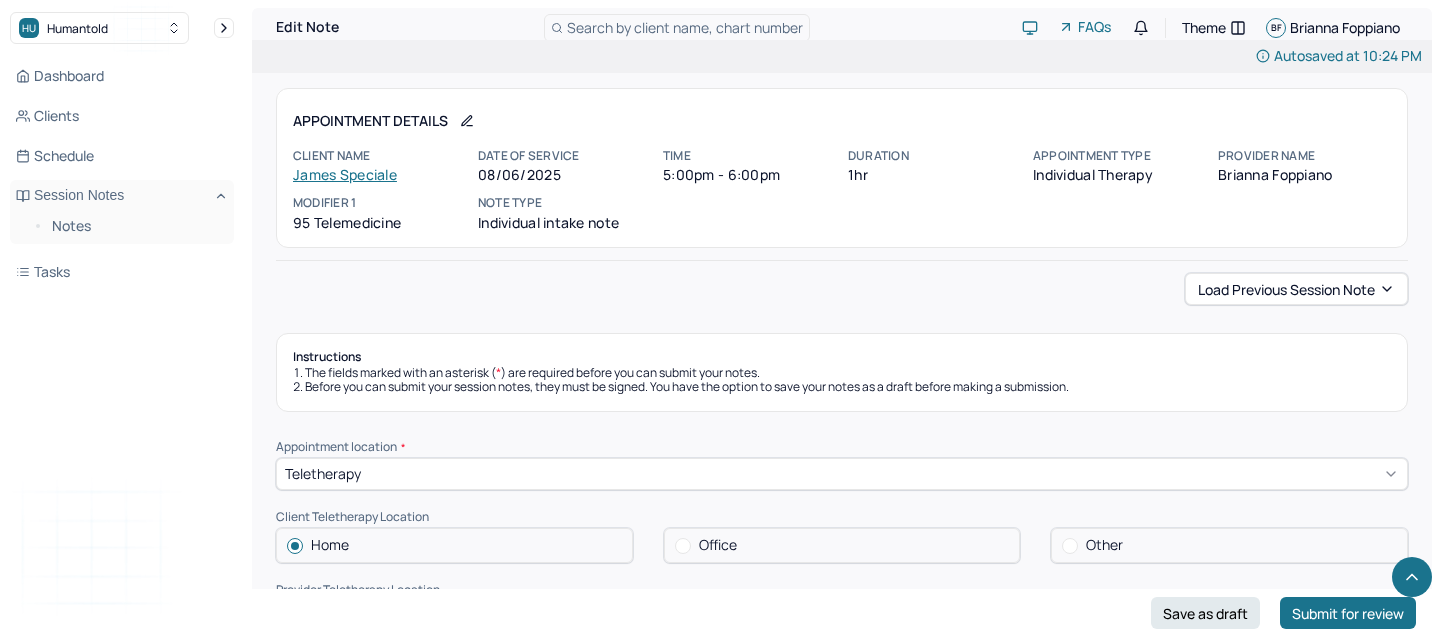 scroll, scrollTop: 9290, scrollLeft: 0, axis: vertical 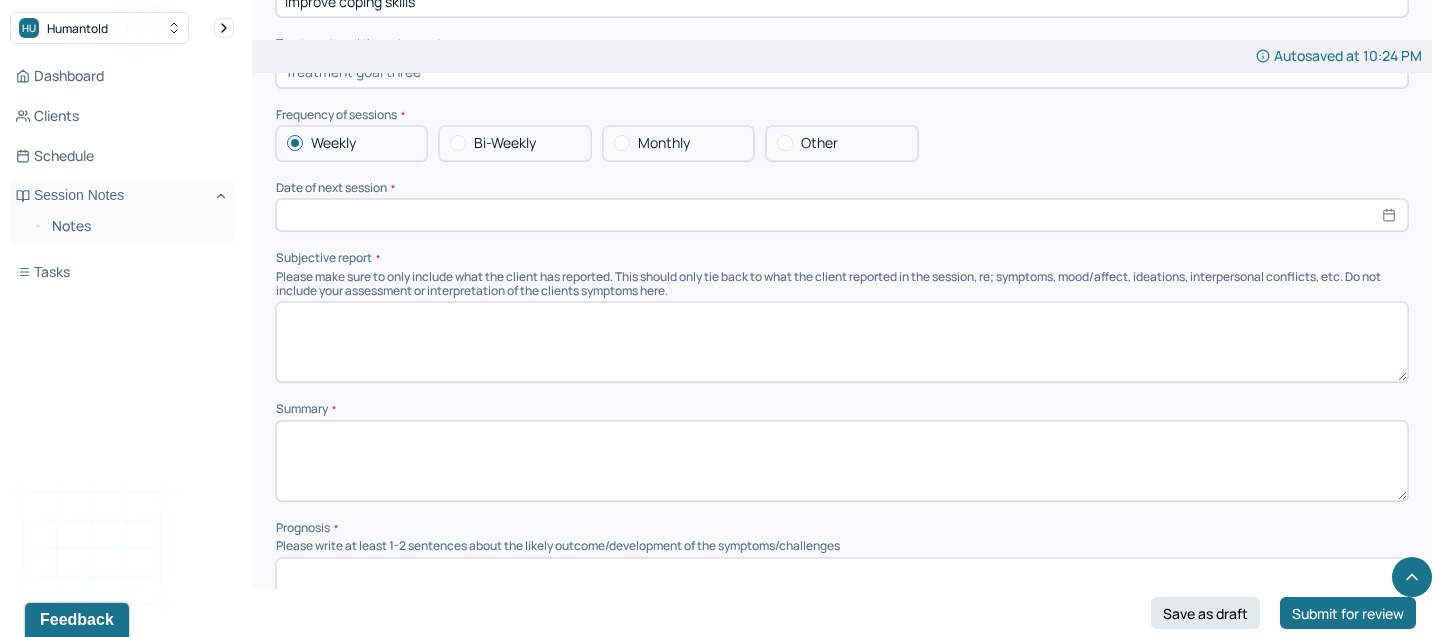 select on "7" 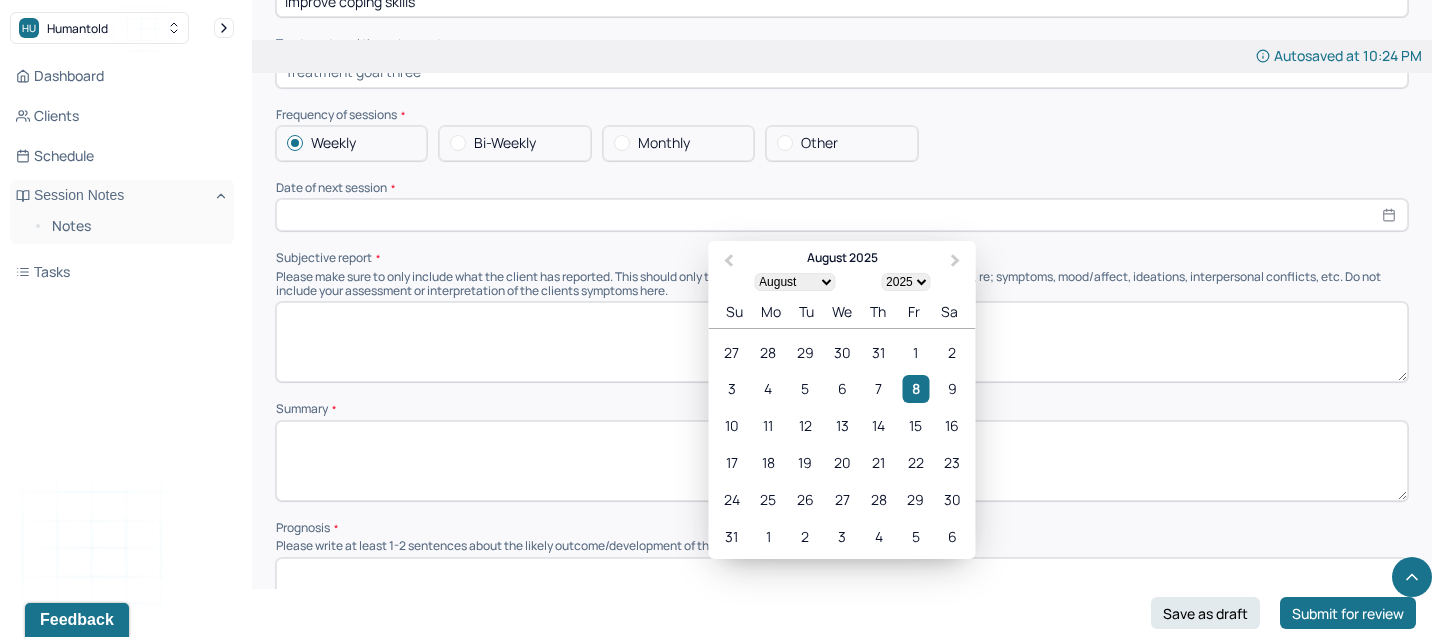 click at bounding box center [842, 215] 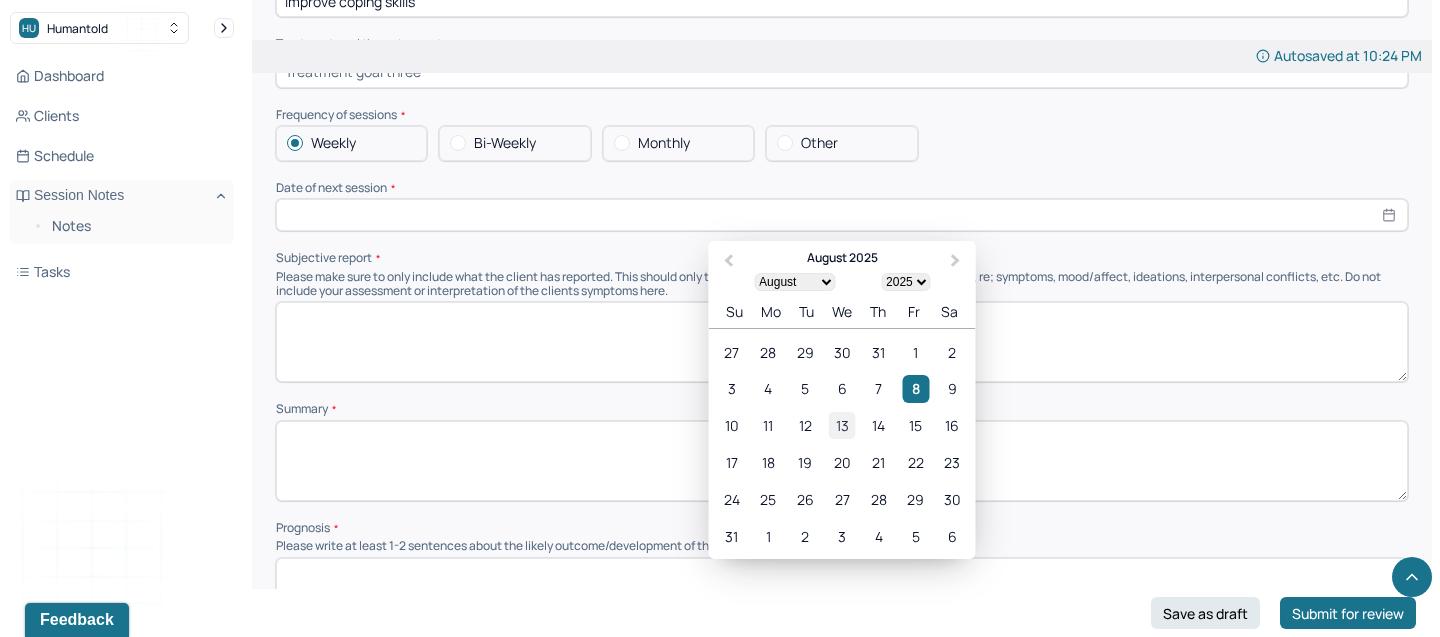 click on "13" at bounding box center (841, 425) 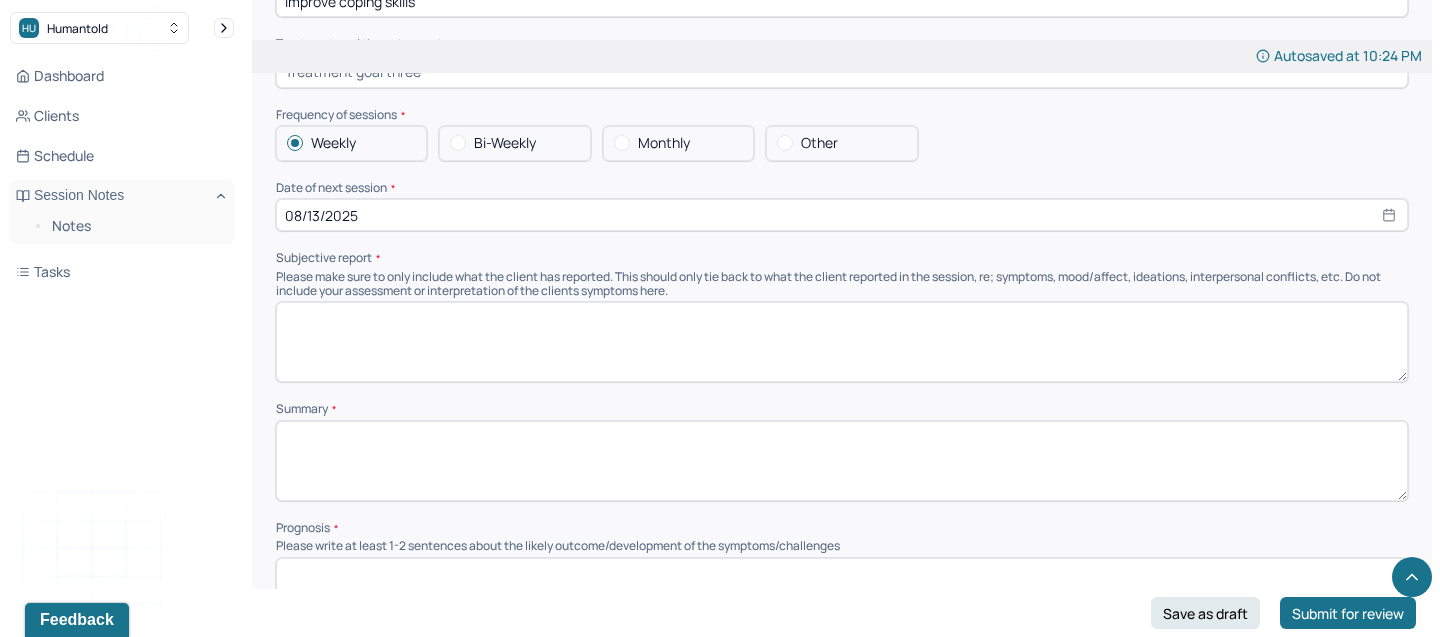 click at bounding box center [842, 342] 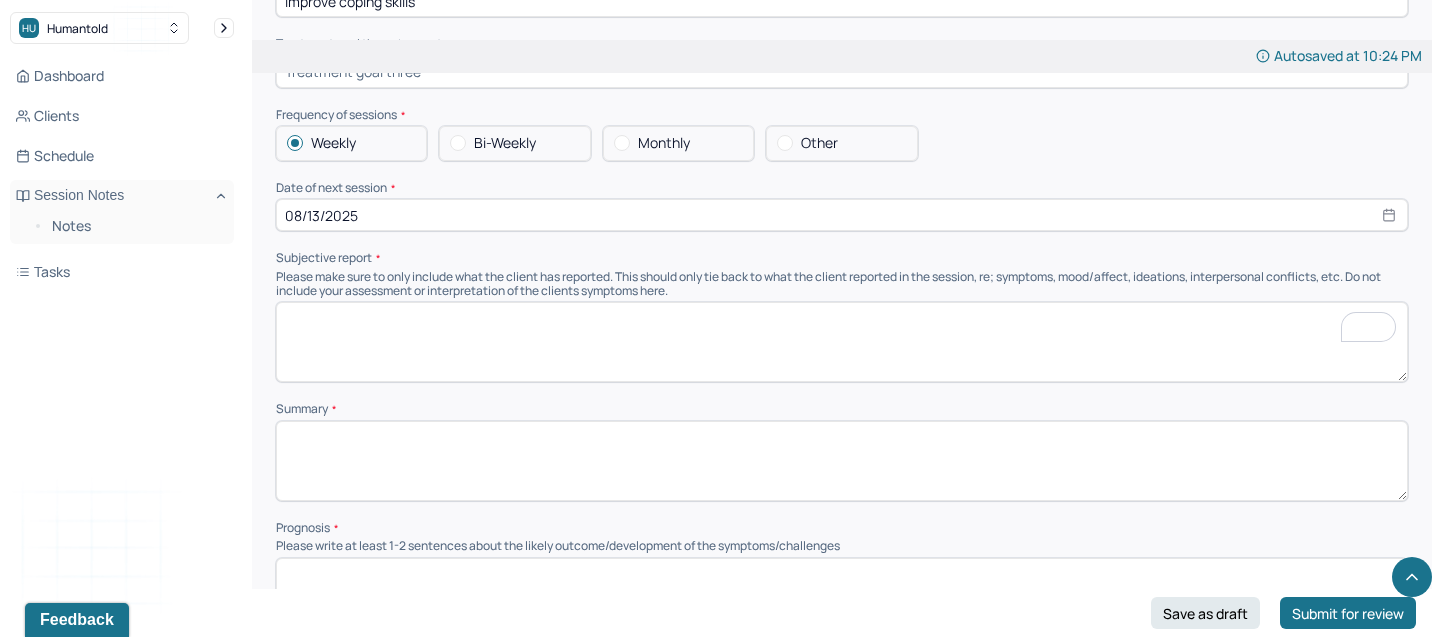 scroll, scrollTop: 9520, scrollLeft: 0, axis: vertical 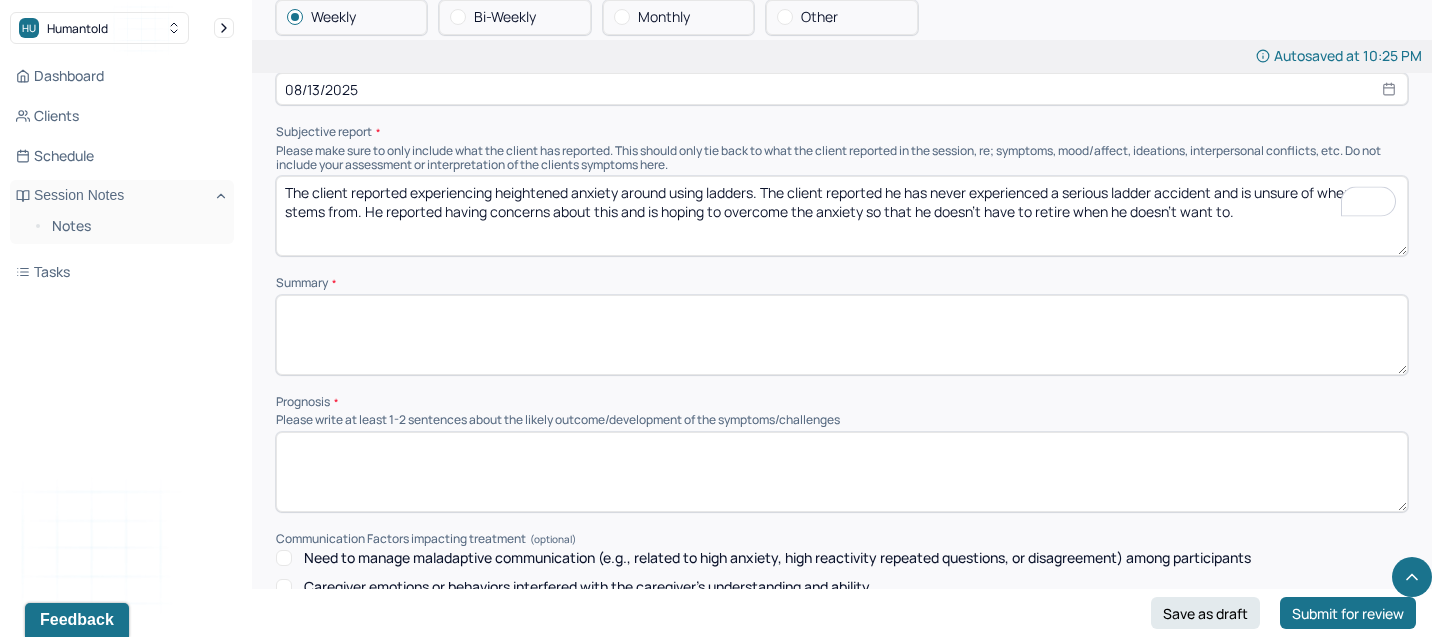 type on "The client reported experiencing heightened anxiety around using ladders. The client reported he has never experienced a serious ladder accident and is unsure of where this stems from. He reported having concerns about this and is hoping to overcome the anxiety so that he doesn't have to retire when he doesn't want to." 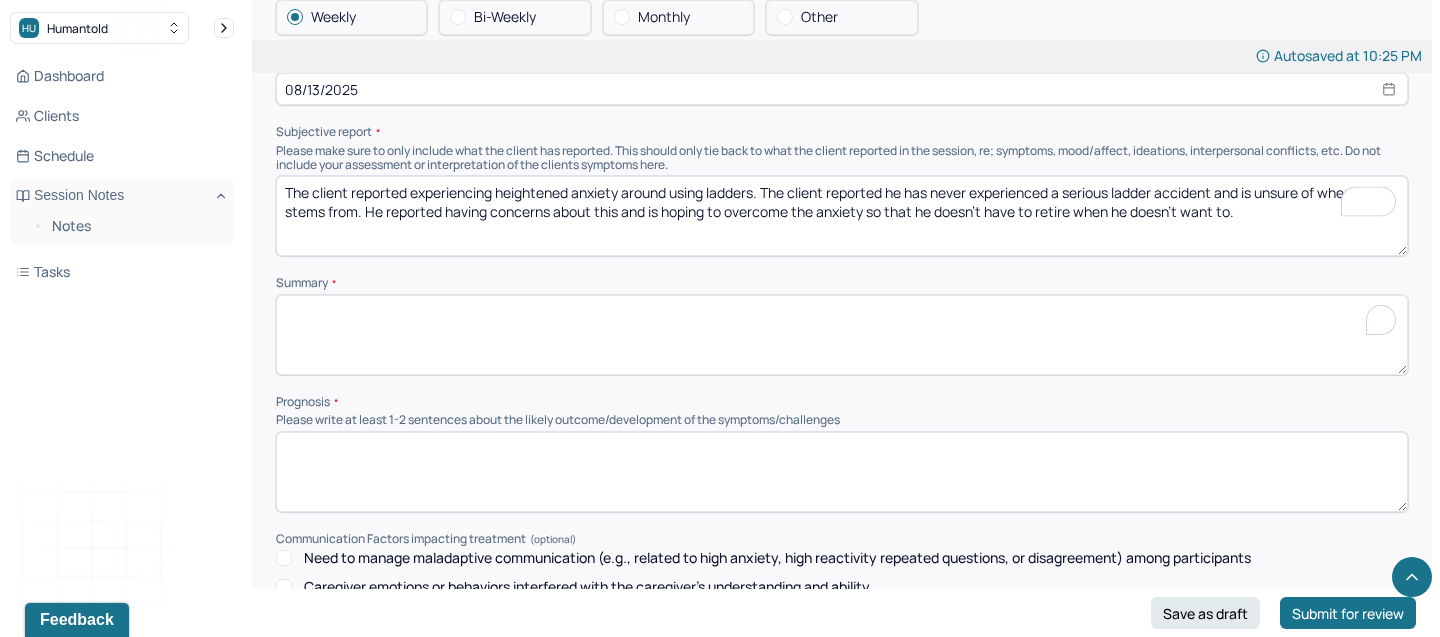 click at bounding box center [842, 335] 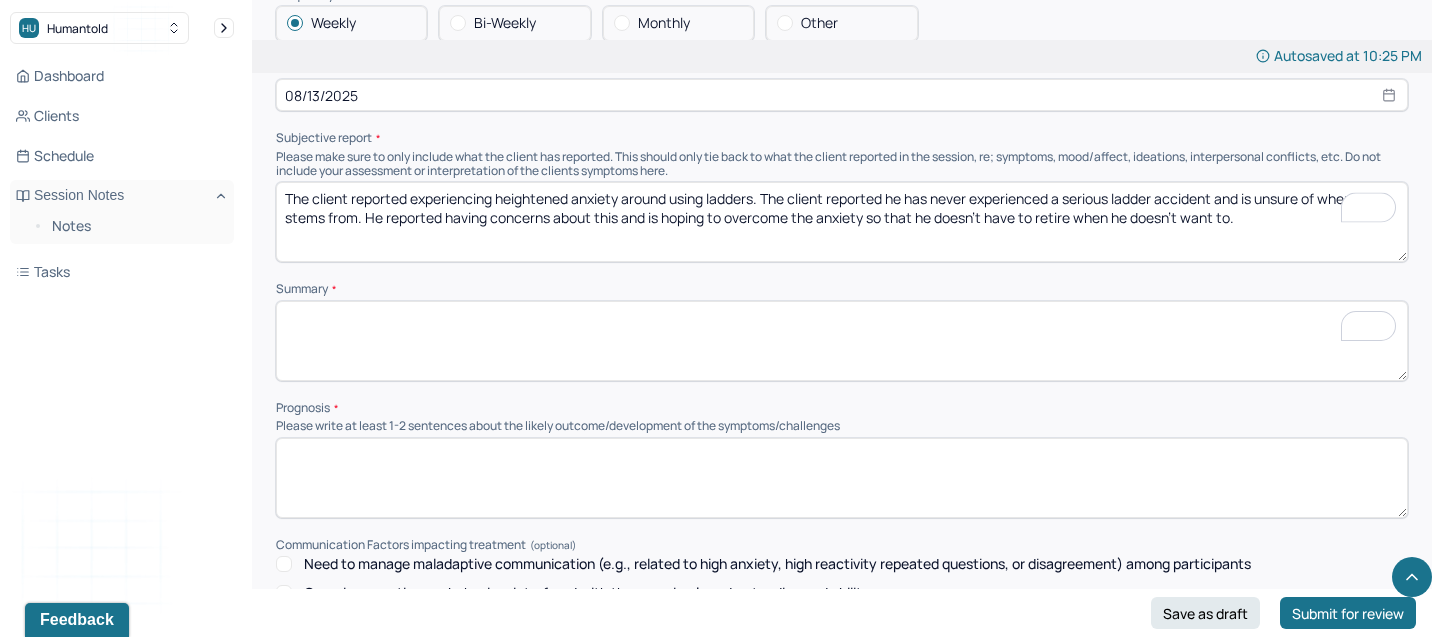 scroll, scrollTop: 9623, scrollLeft: 0, axis: vertical 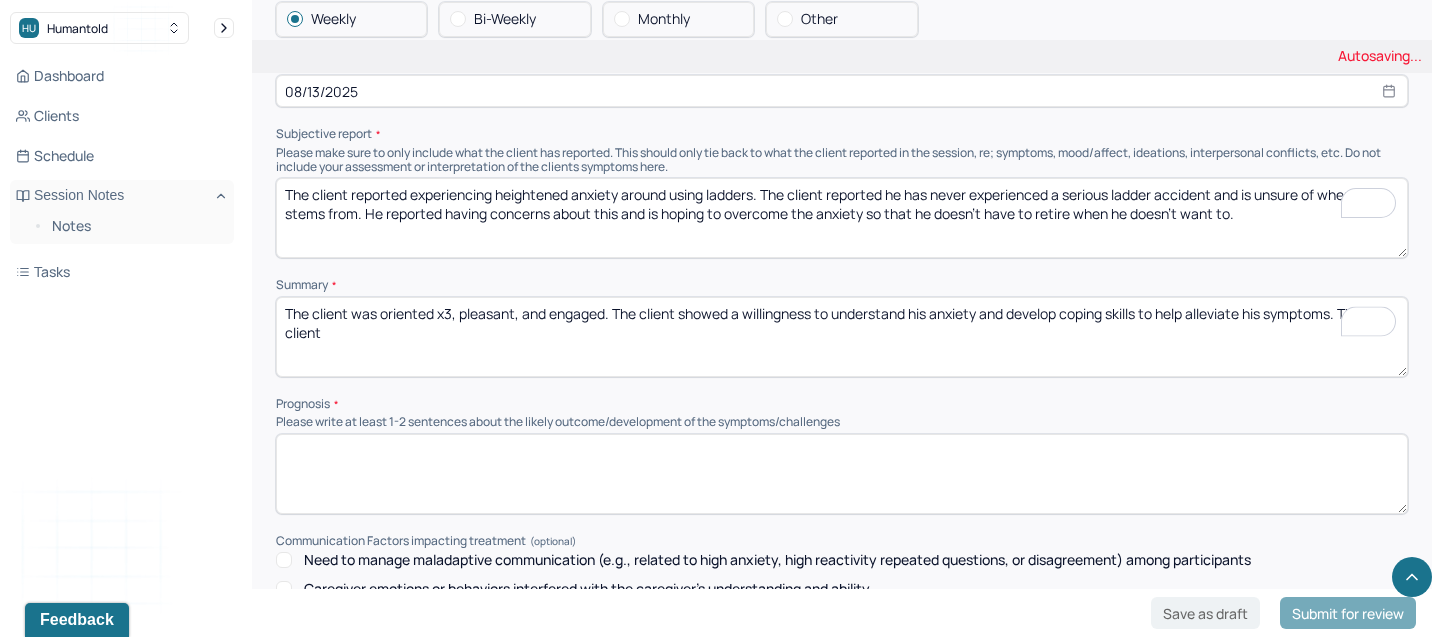 click on "The client was oriented x3, pleasant, and engaged. The client showed a willingness to understand his anxiety and develop coping skills to help alleviate hi symptoms. The client" at bounding box center [842, 337] 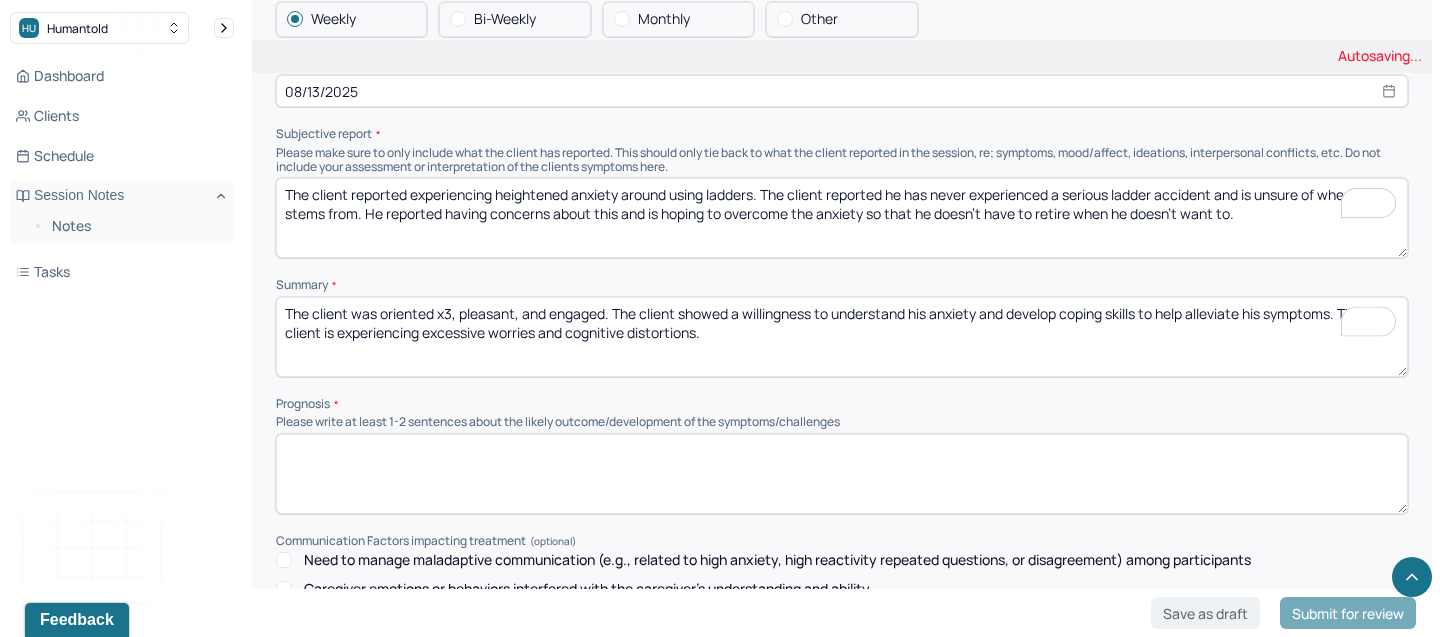 scroll, scrollTop: 9750, scrollLeft: 0, axis: vertical 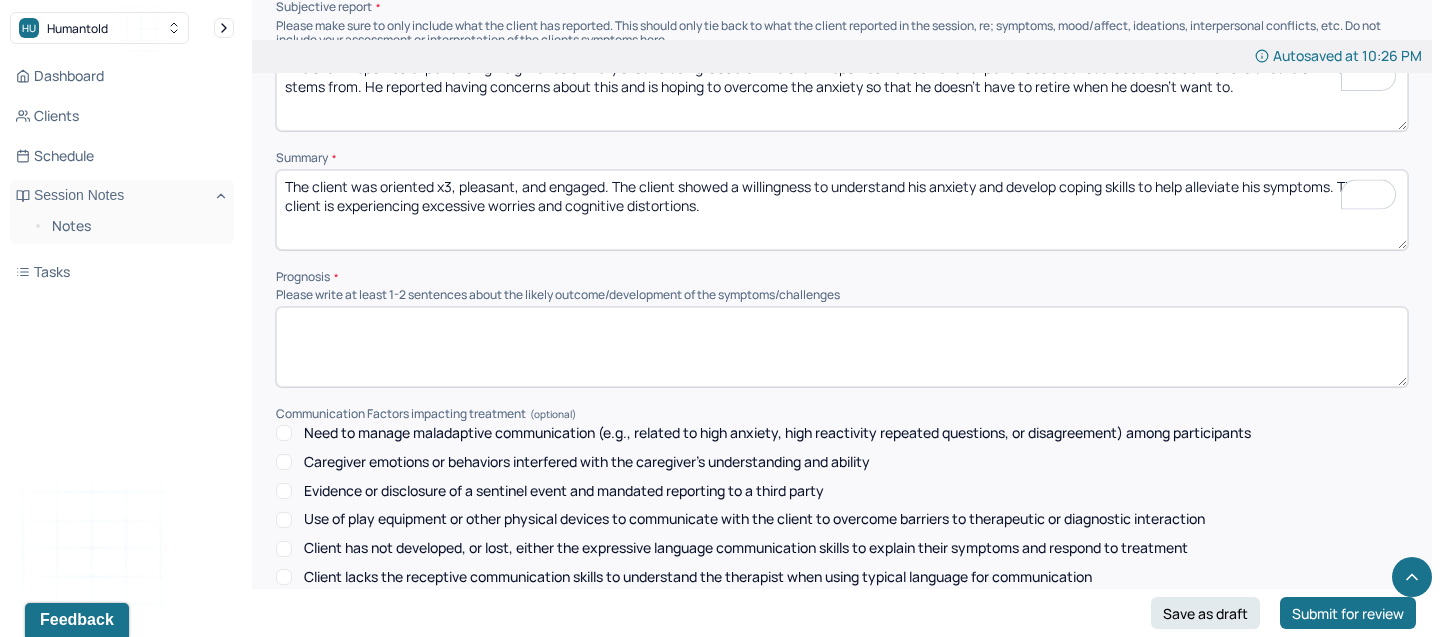 type on "The client was oriented x3, pleasant, and engaged. The client showed a willingness to understand his anxiety and develop coping skills to help alleviate his symptoms. The client is experiencing excessive worries and cognitive distortions." 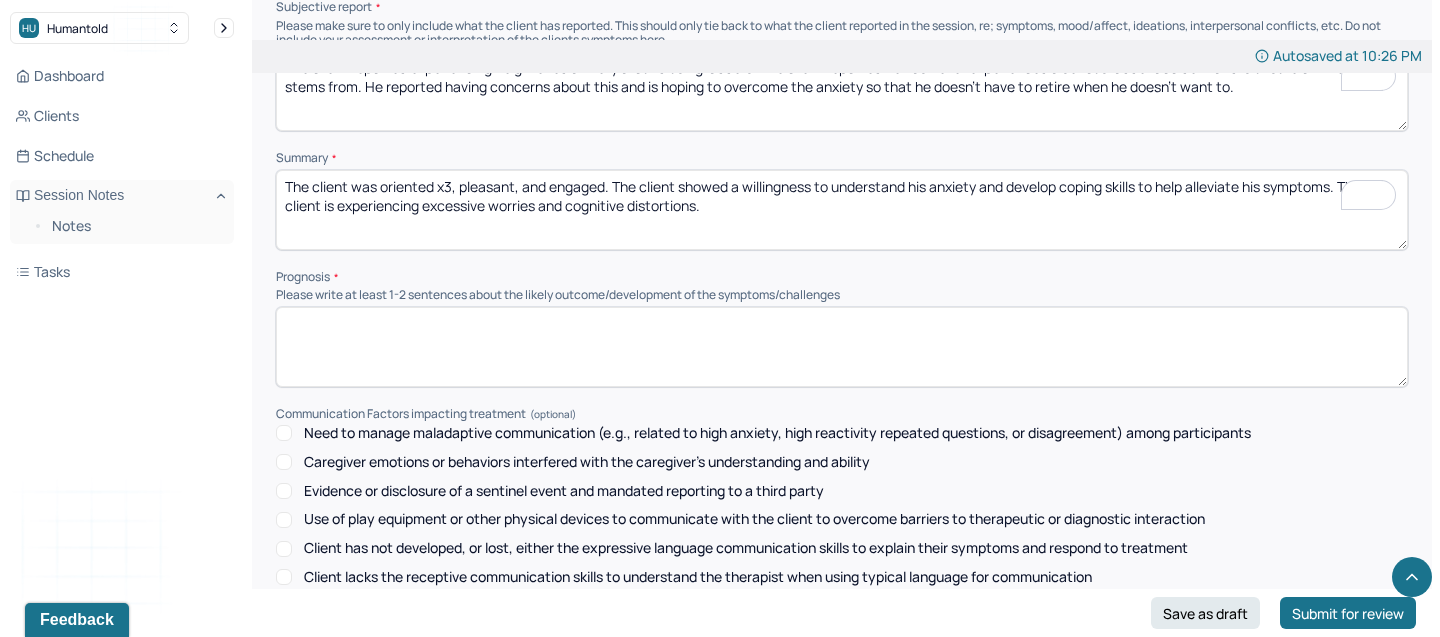 click at bounding box center (842, 347) 